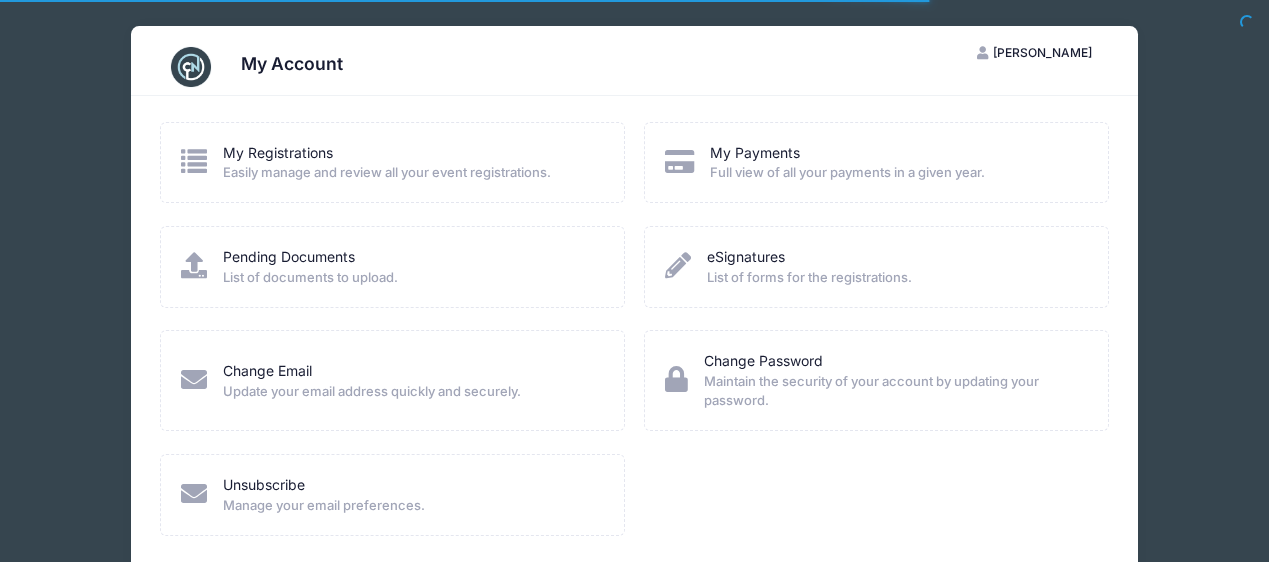 scroll, scrollTop: 0, scrollLeft: 0, axis: both 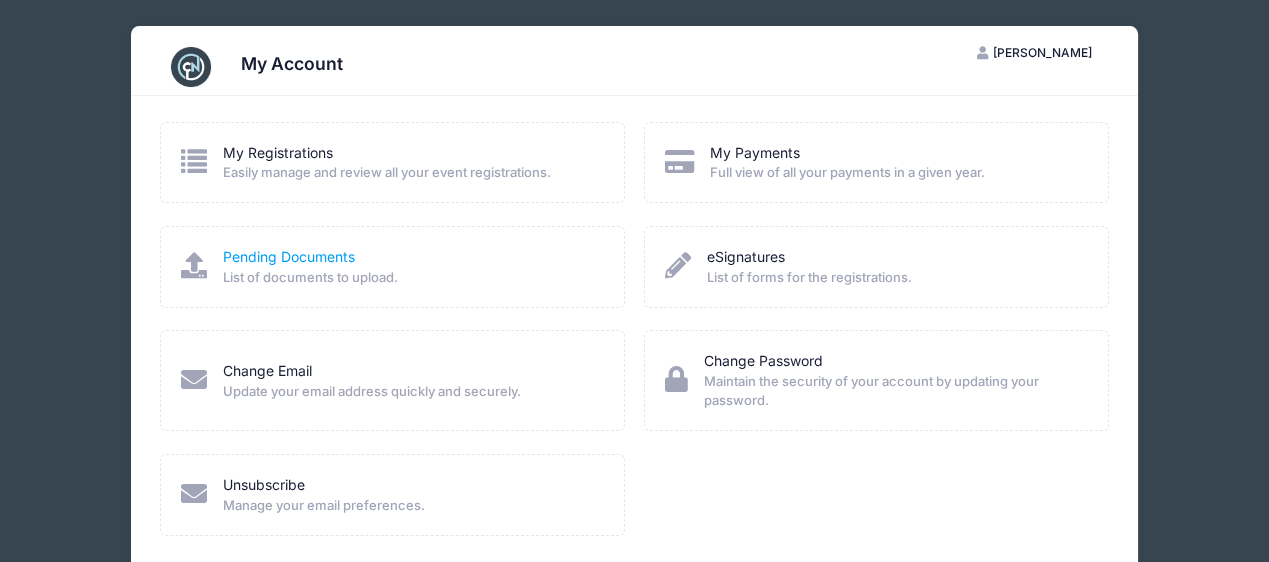 click on "Pending Documents" at bounding box center (289, 256) 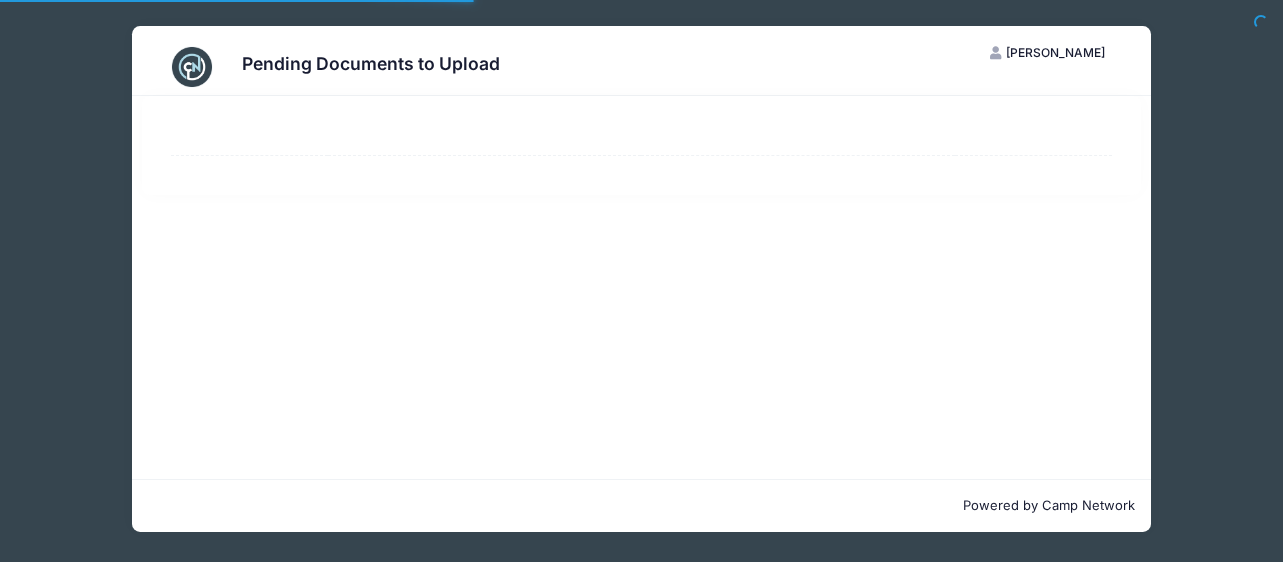 scroll, scrollTop: 0, scrollLeft: 0, axis: both 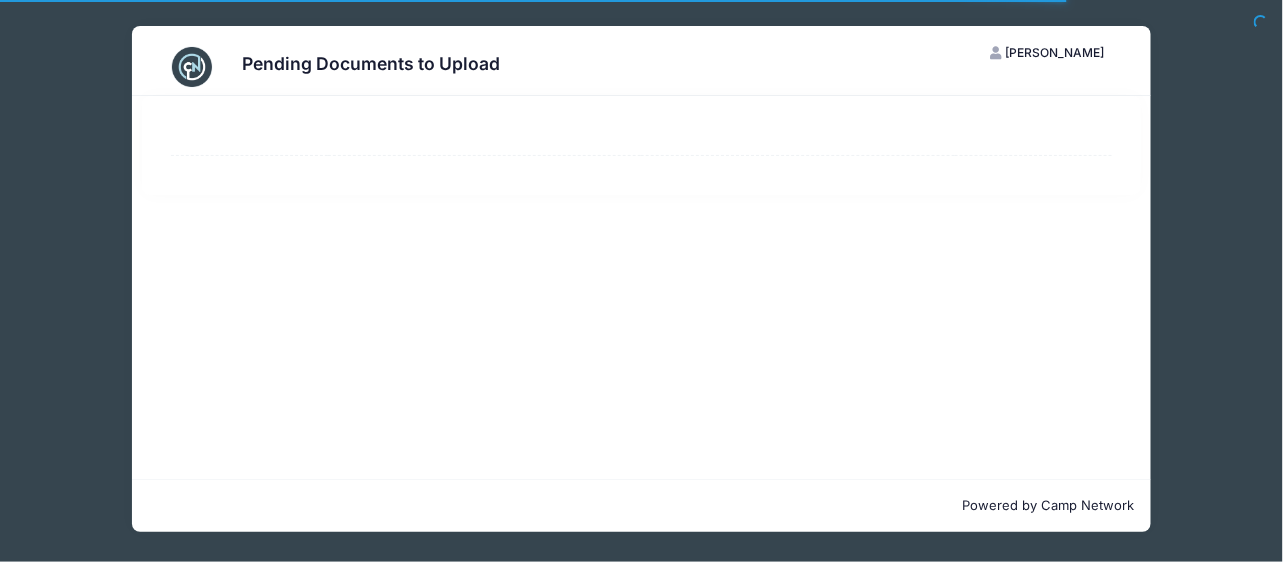 select on "50" 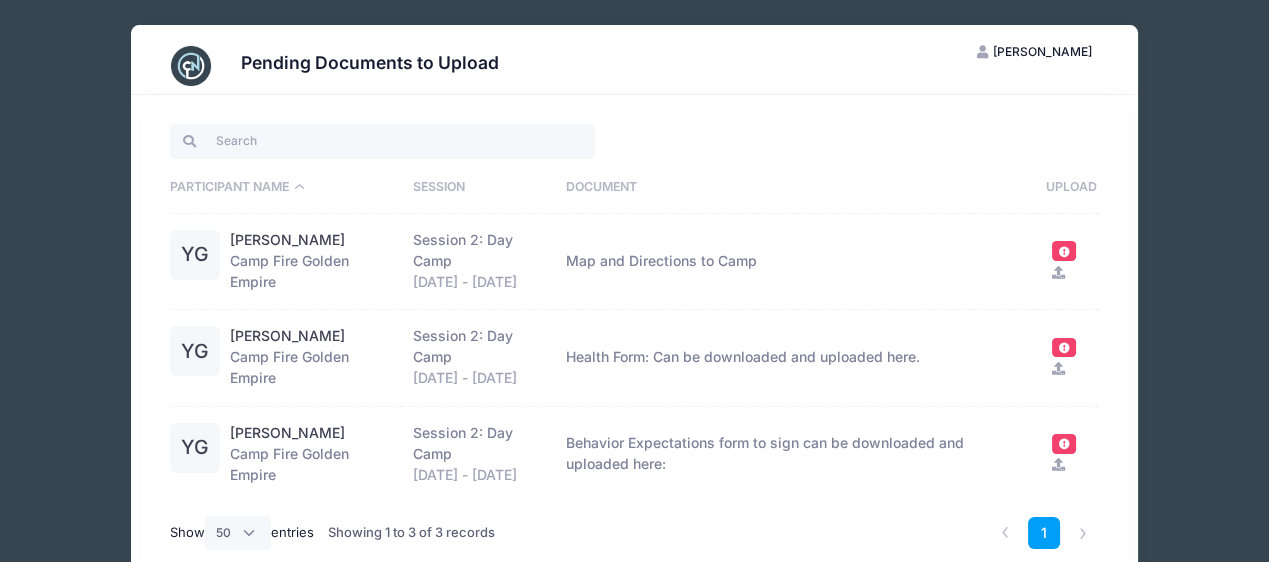 scroll, scrollTop: 0, scrollLeft: 0, axis: both 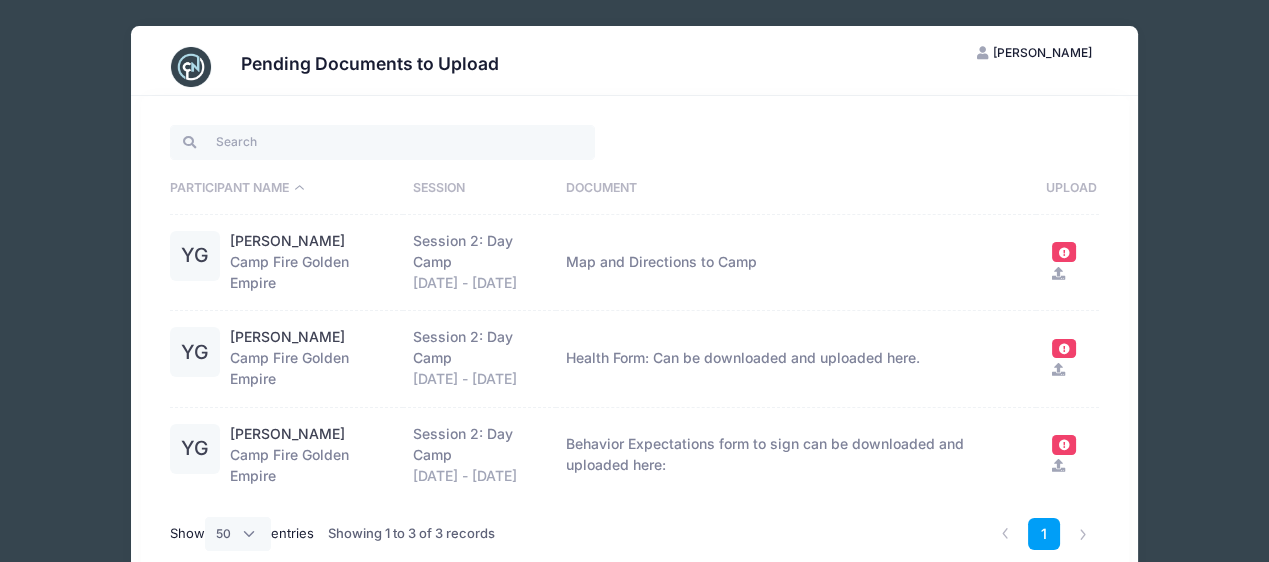 click at bounding box center [1058, 273] 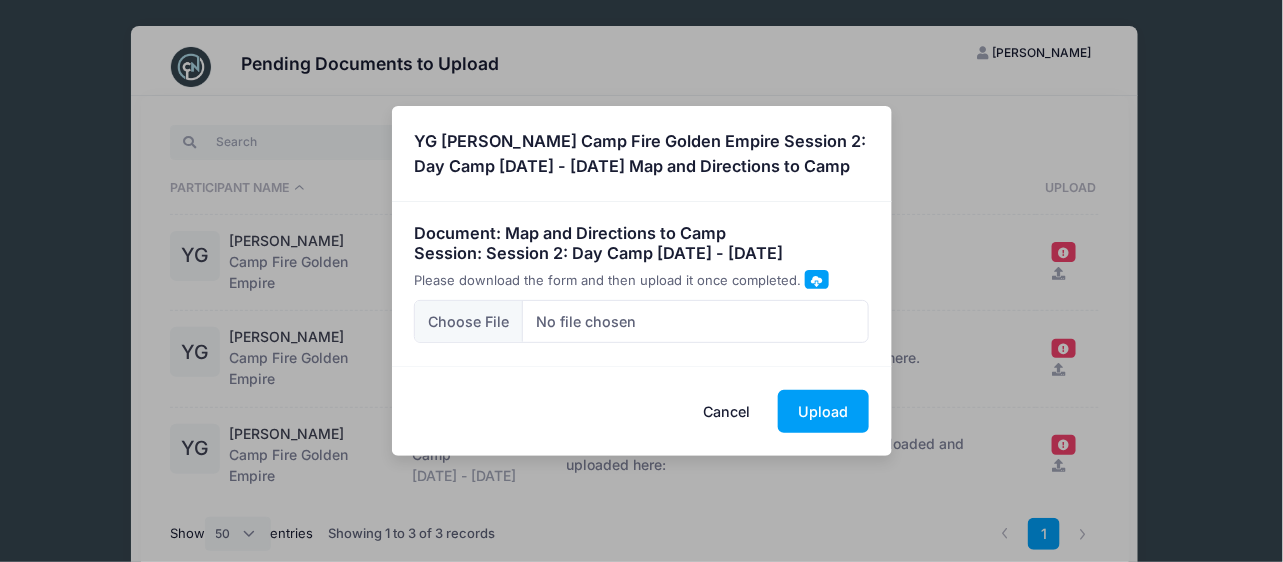 click at bounding box center (817, 280) 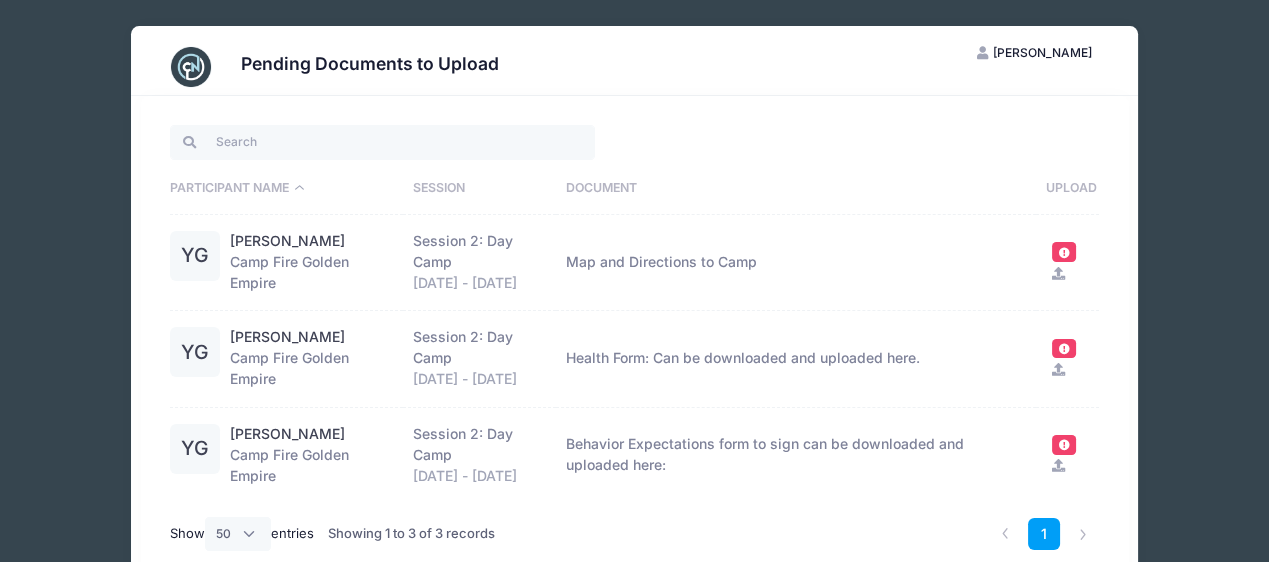 click at bounding box center [1058, 369] 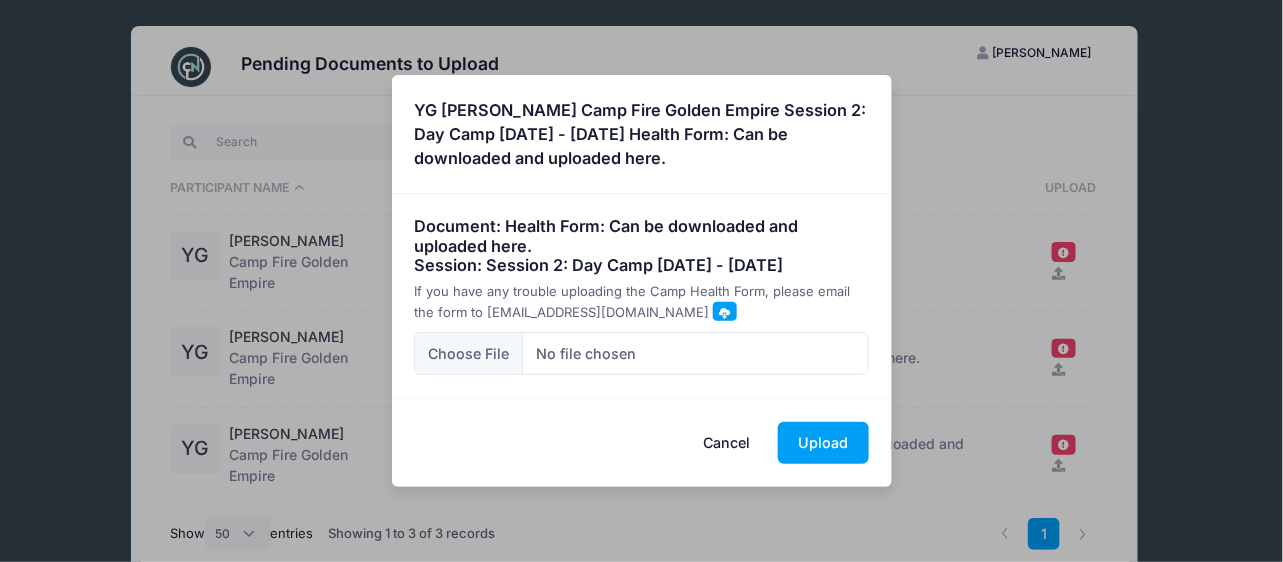 click at bounding box center [725, 311] 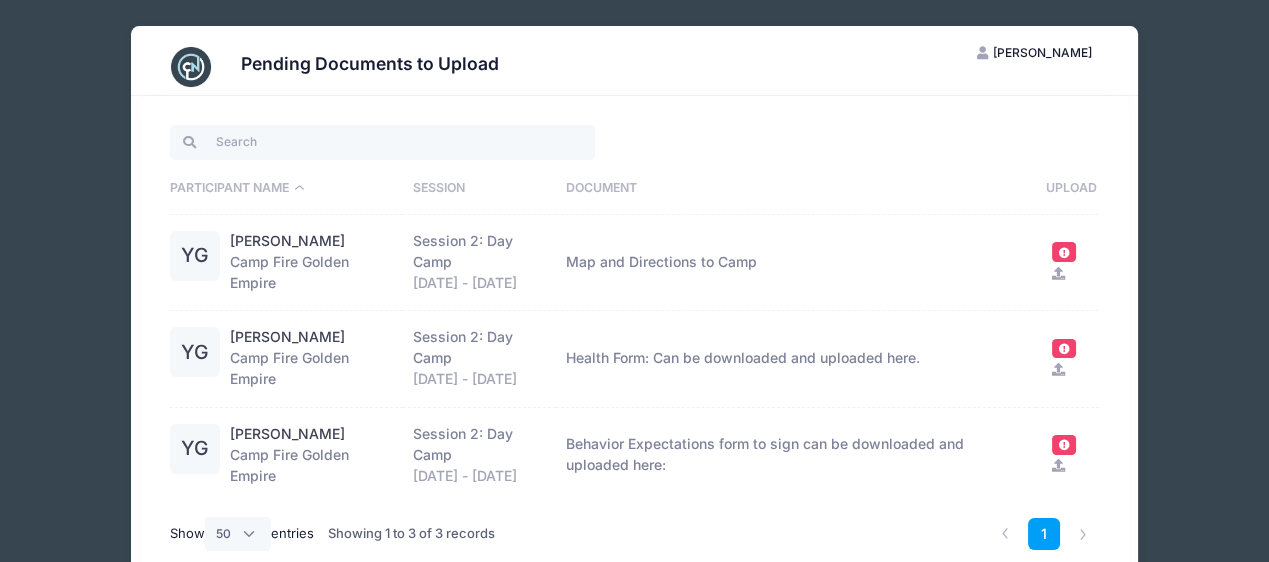 scroll, scrollTop: 100, scrollLeft: 0, axis: vertical 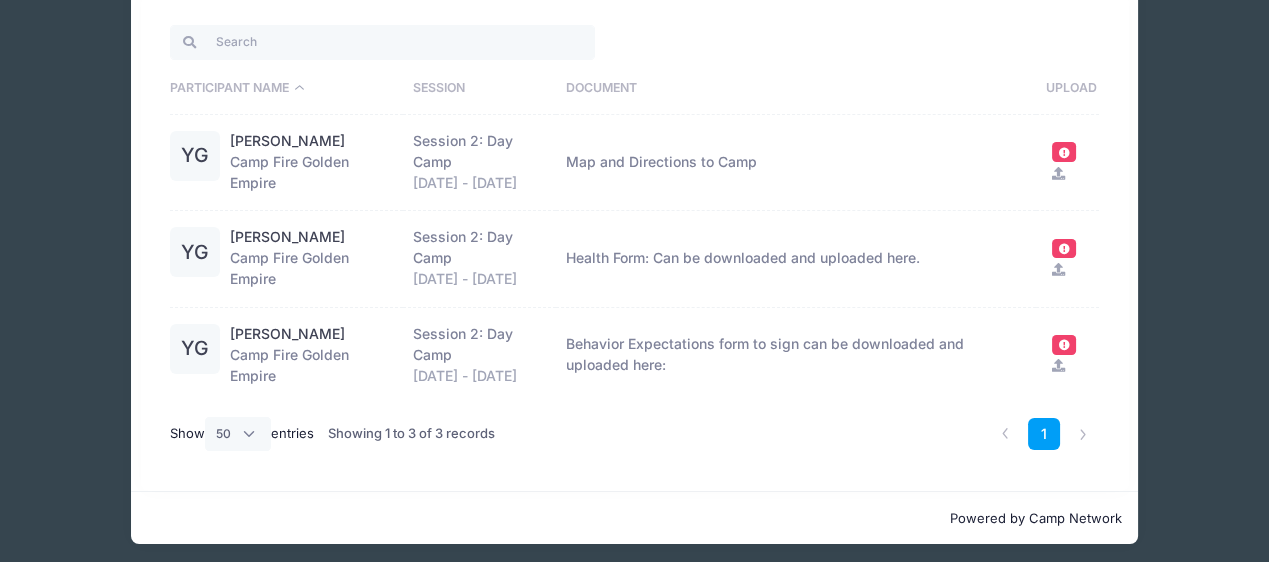 click at bounding box center [1058, 365] 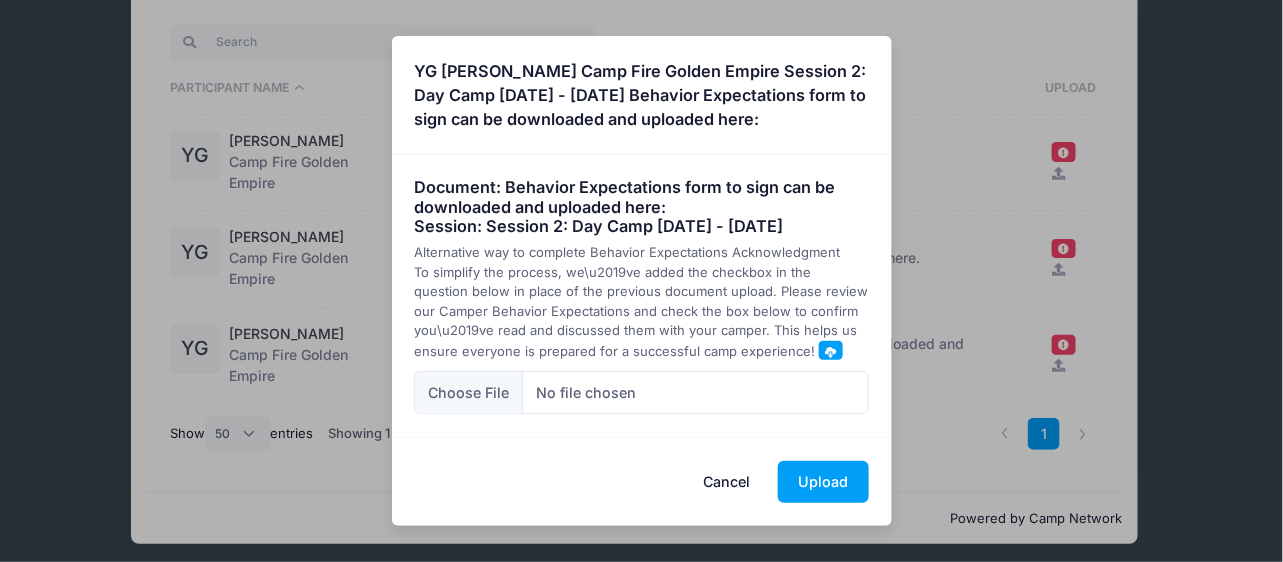 click at bounding box center (831, 350) 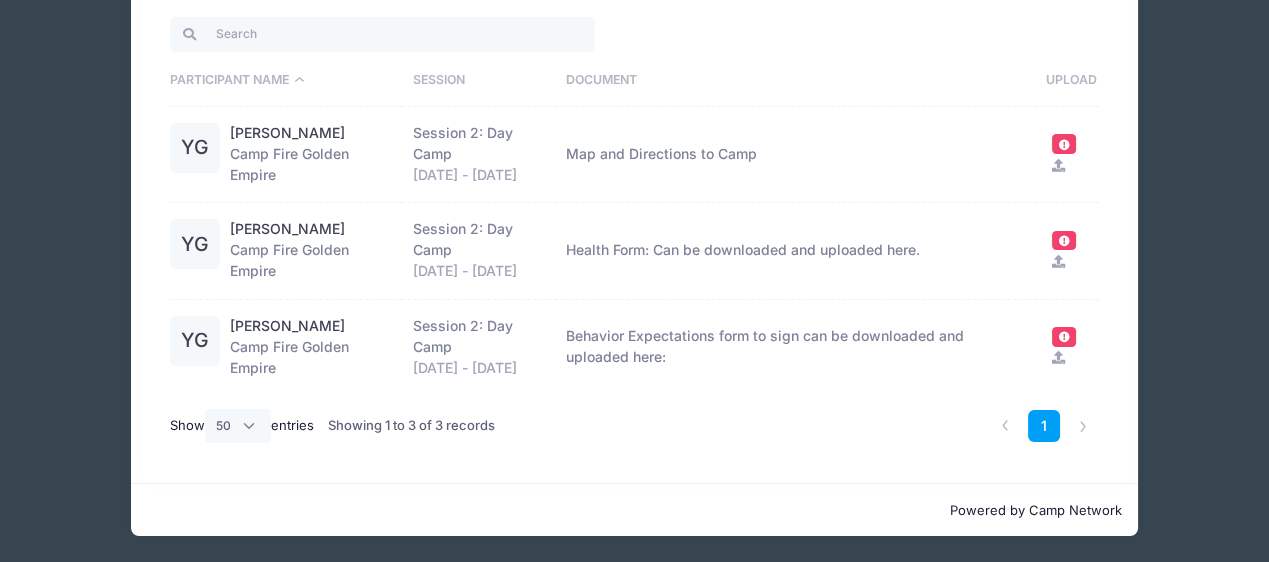 scroll, scrollTop: 0, scrollLeft: 0, axis: both 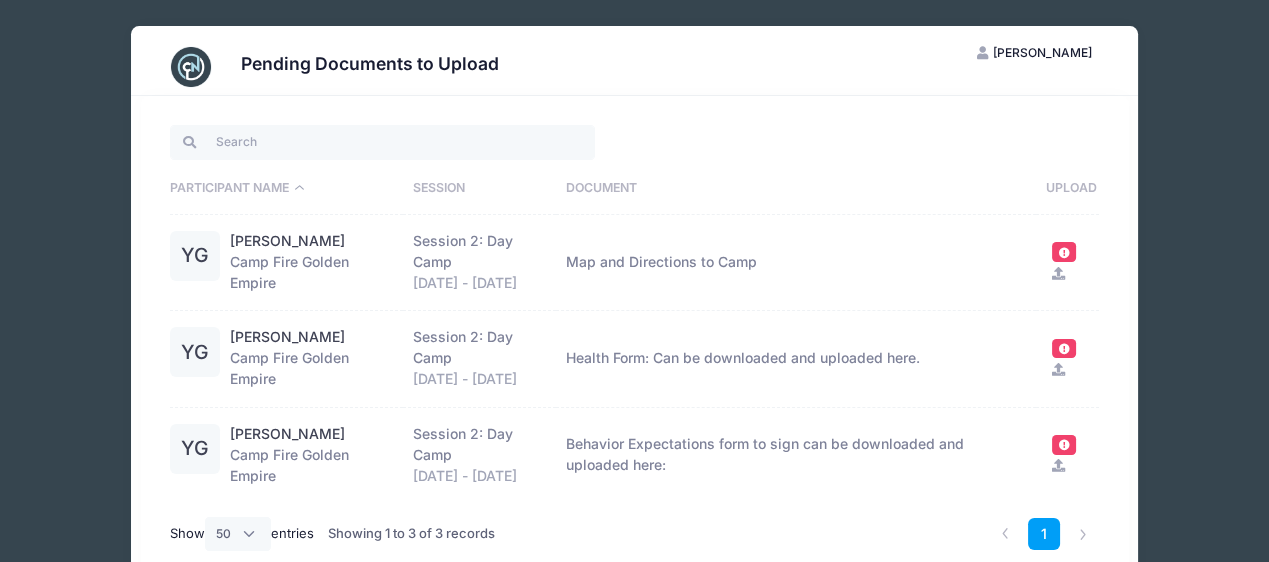 click on "Pending Documents to Upload
MN Molly Nakahara      My Account
Logout
Participant Name Session Document Upload
YG" at bounding box center [634, 335] 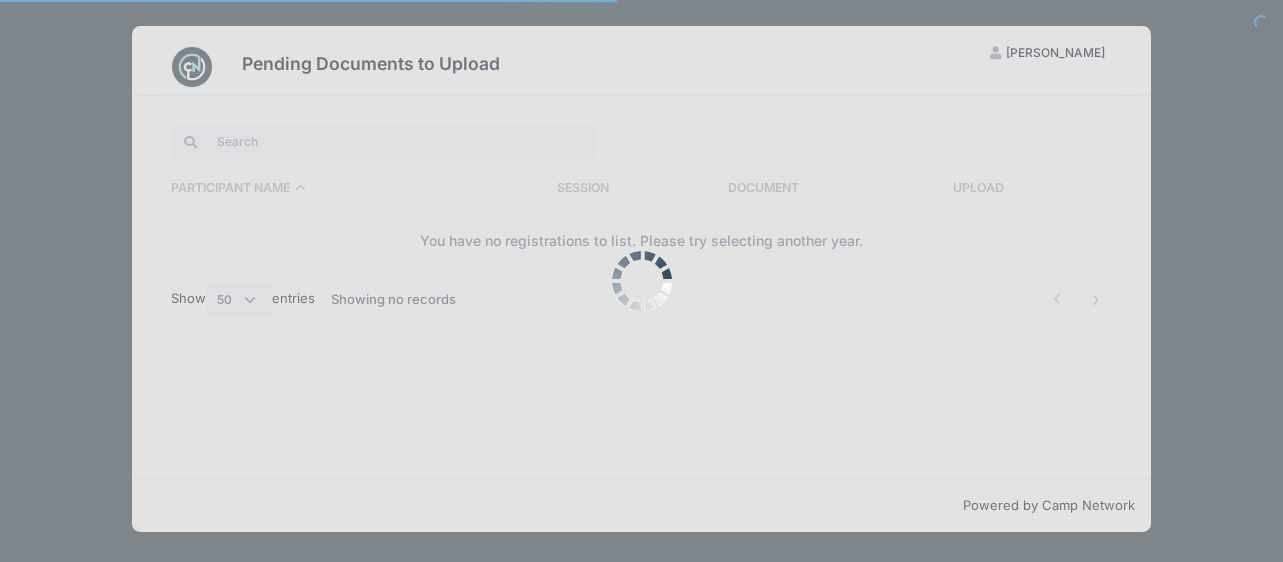 select on "50" 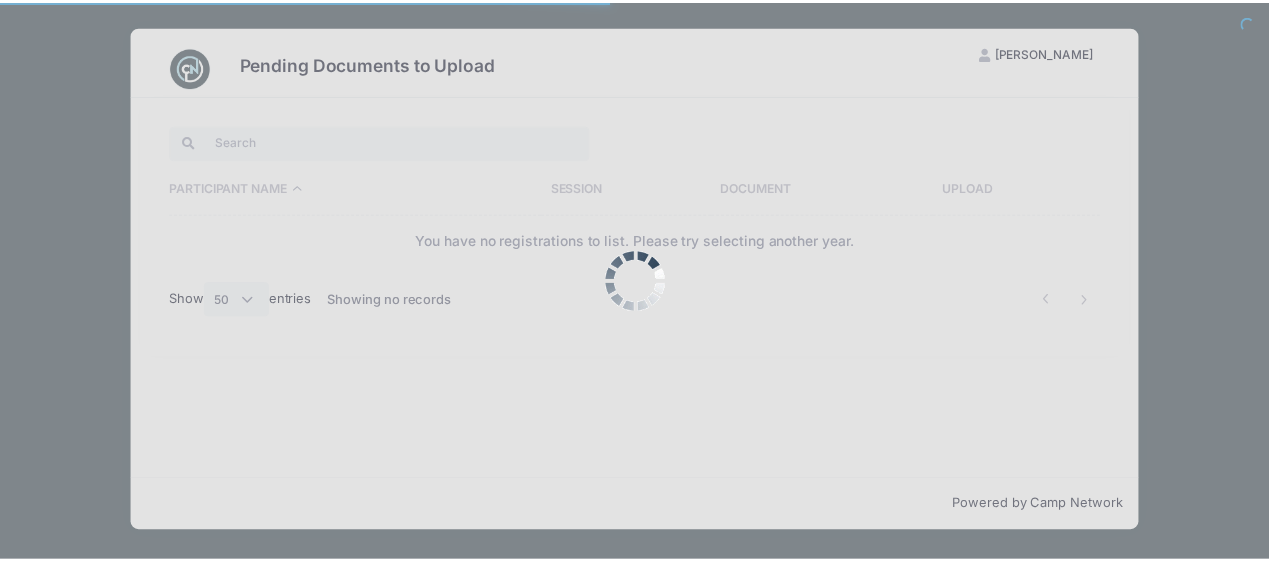 scroll, scrollTop: 0, scrollLeft: 0, axis: both 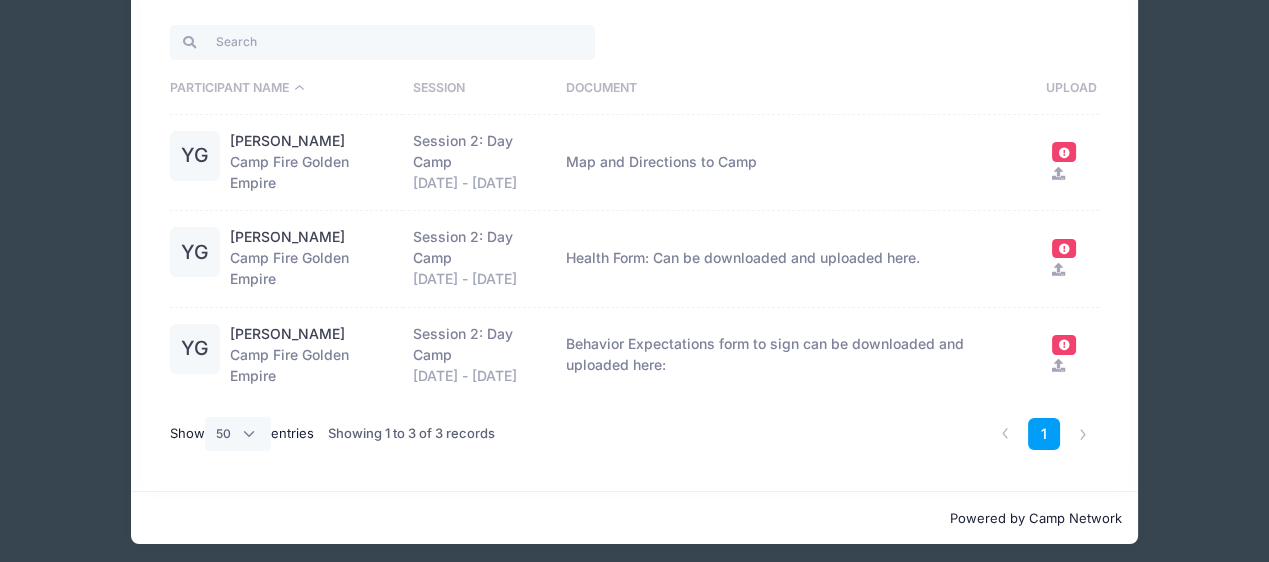 click at bounding box center [1058, 269] 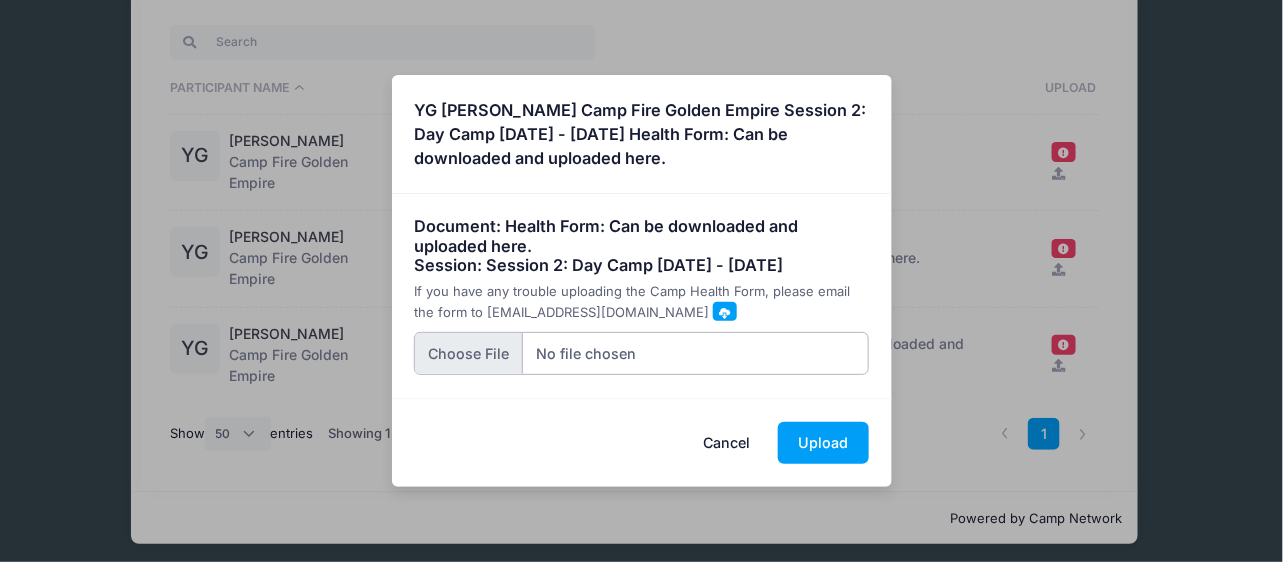 click at bounding box center [641, 353] 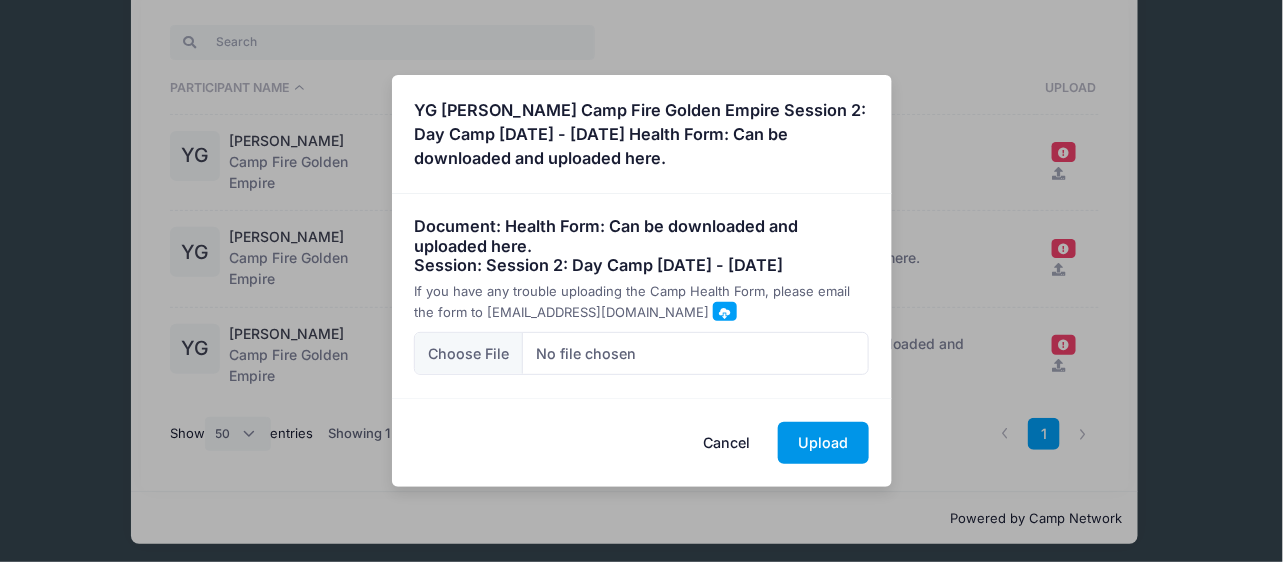 click on "Upload" at bounding box center (823, 443) 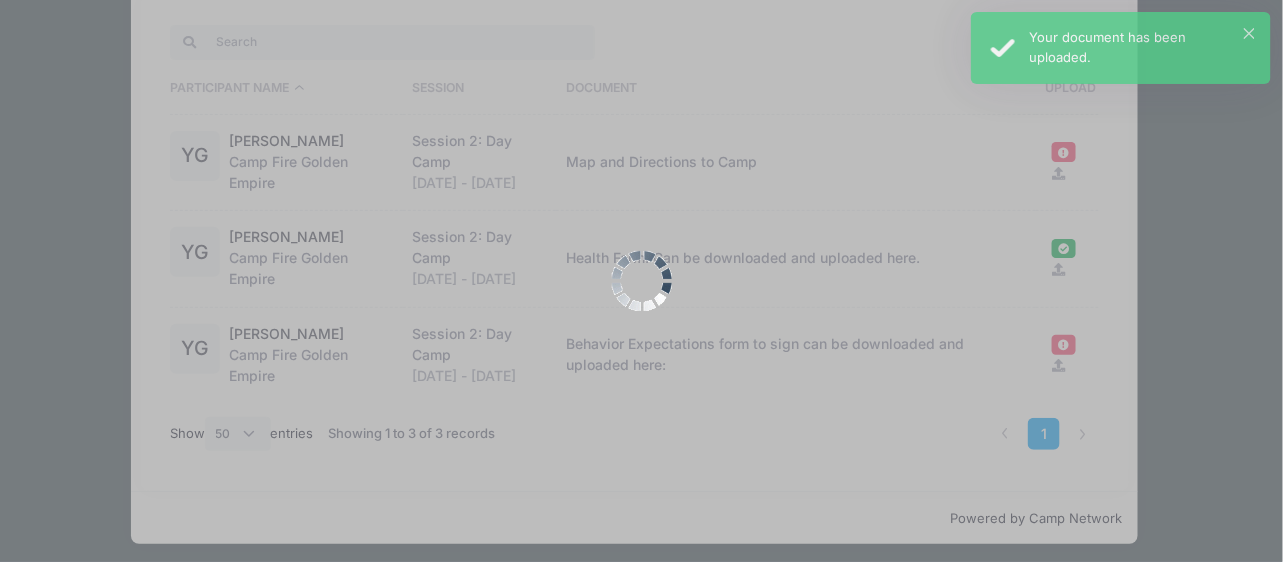 scroll, scrollTop: 0, scrollLeft: 0, axis: both 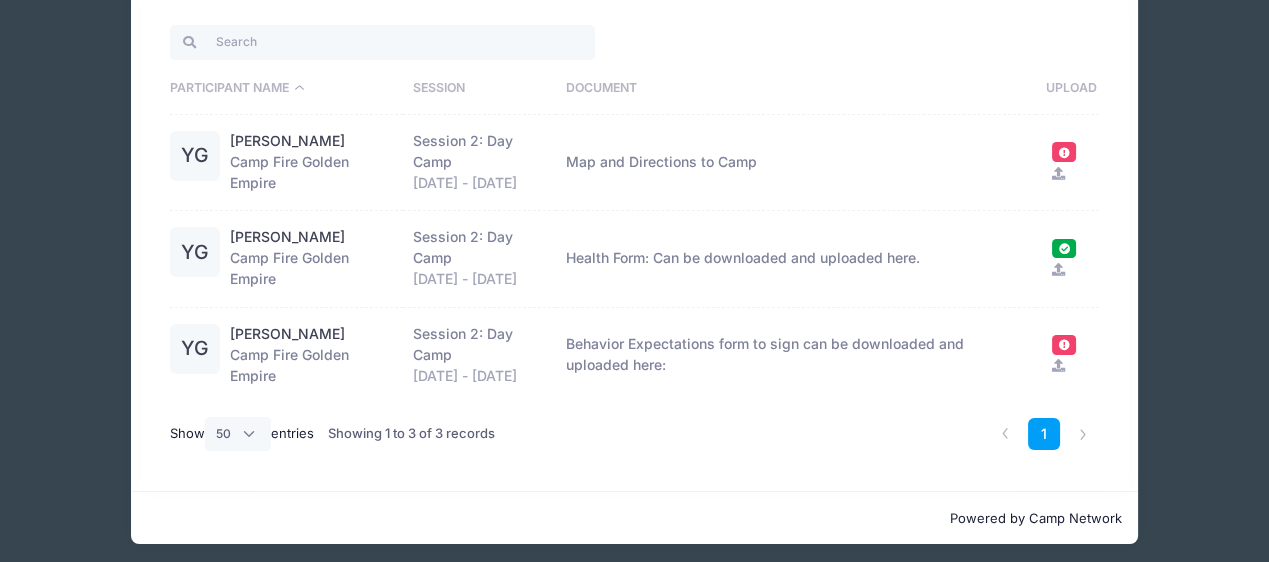 click at bounding box center (1058, 365) 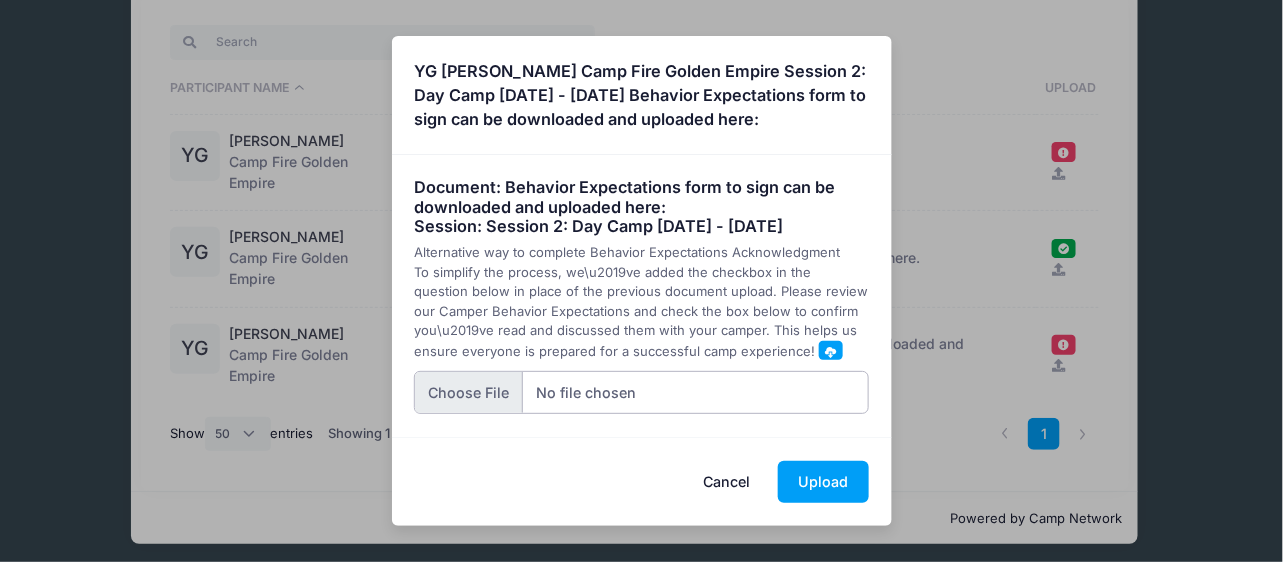 click at bounding box center [641, 392] 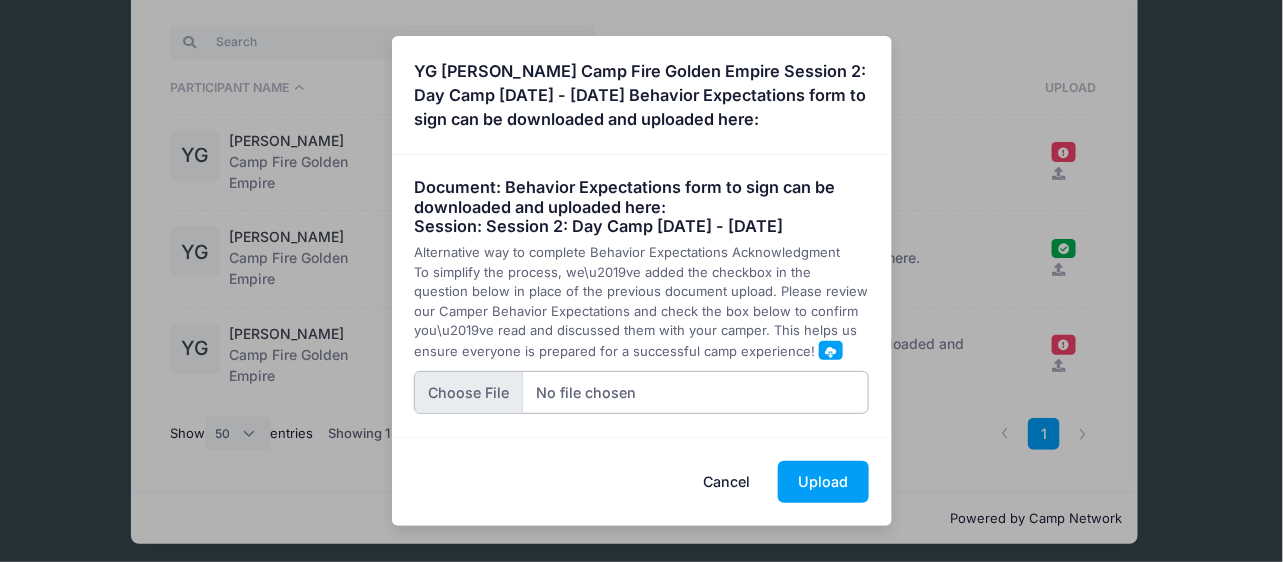 type on "C:\fakepath\Camp Gold Hollow behavior form_Yoshi Glowaski.pdf" 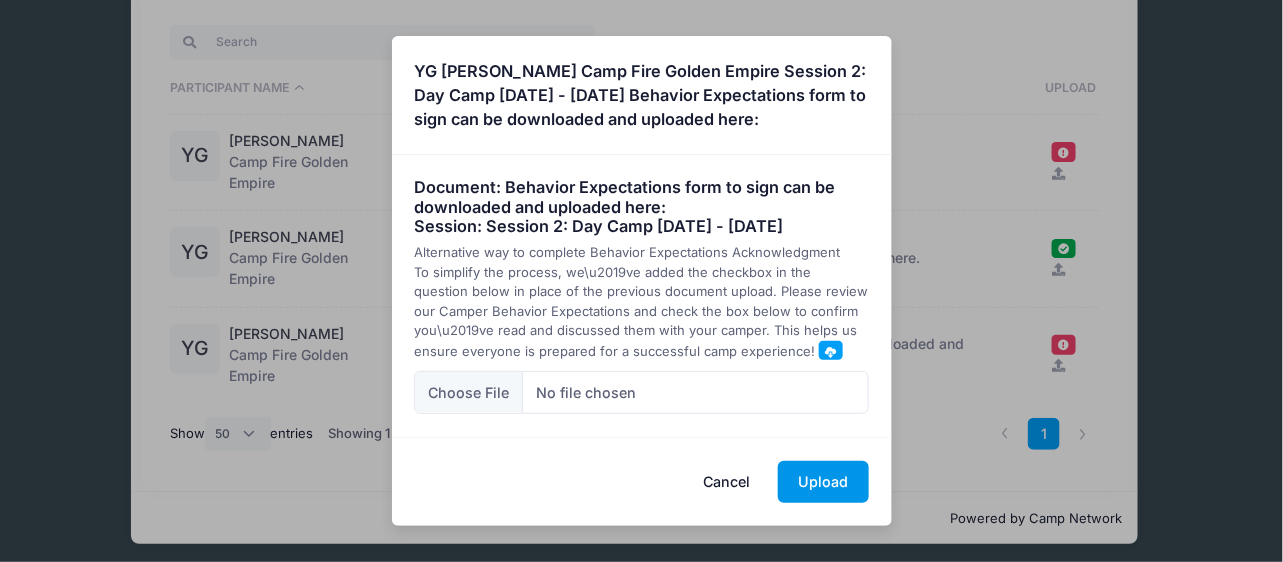 click on "Upload" at bounding box center (823, 482) 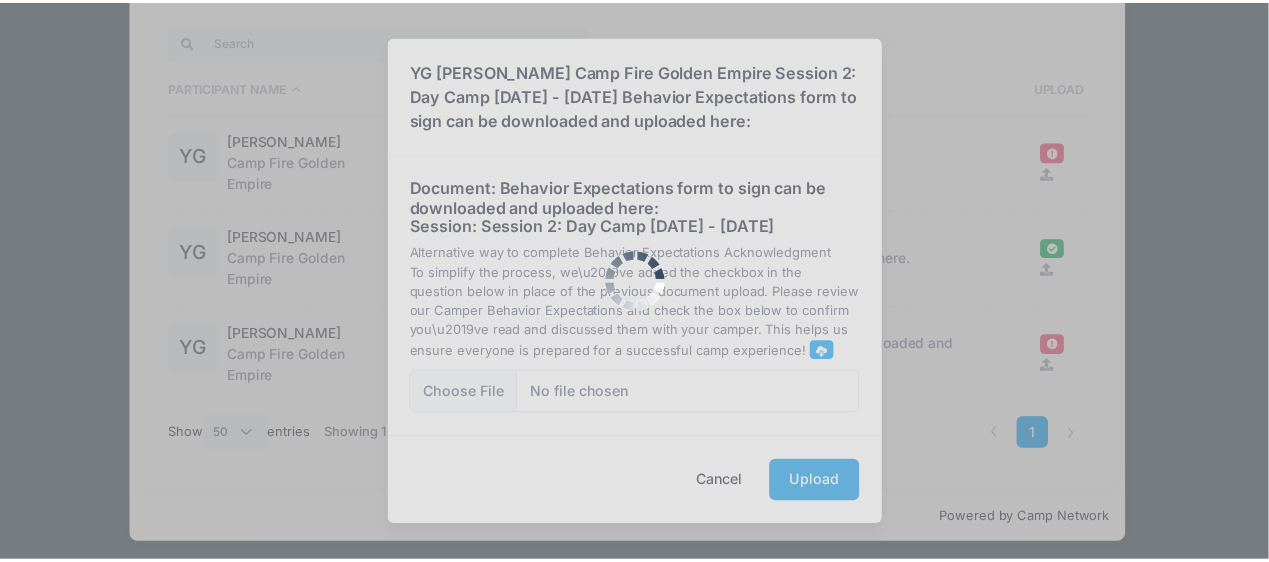 scroll, scrollTop: 0, scrollLeft: 0, axis: both 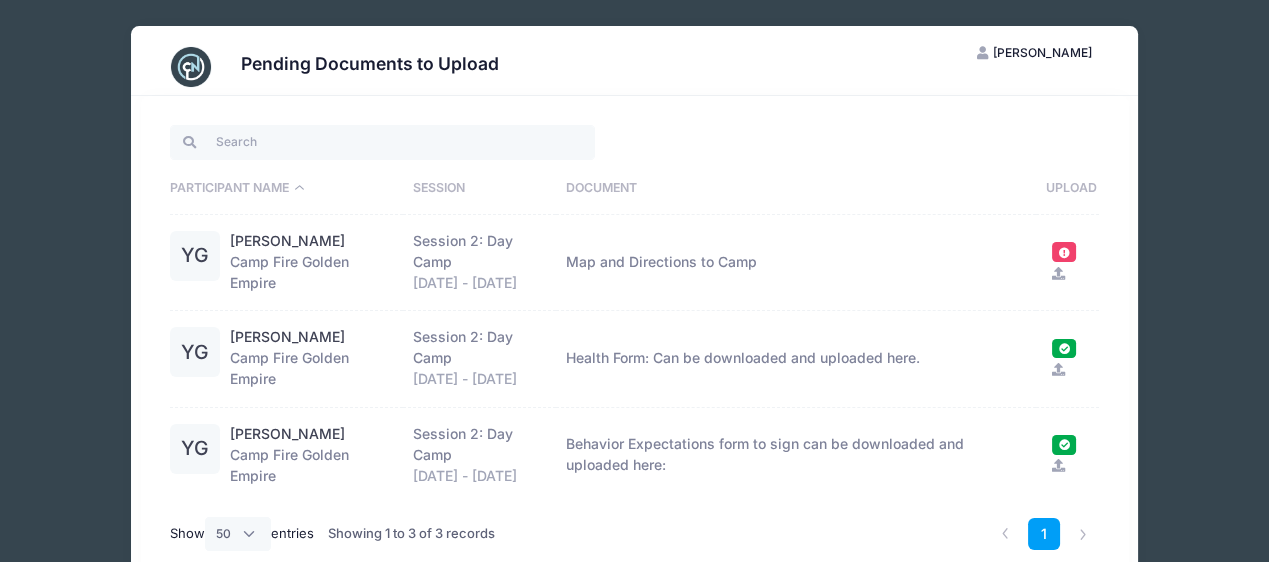 click on "Pending Documents to Upload
MN Molly Nakahara      My Account
Logout
Participant Name Session Document Upload
YG" at bounding box center [634, 335] 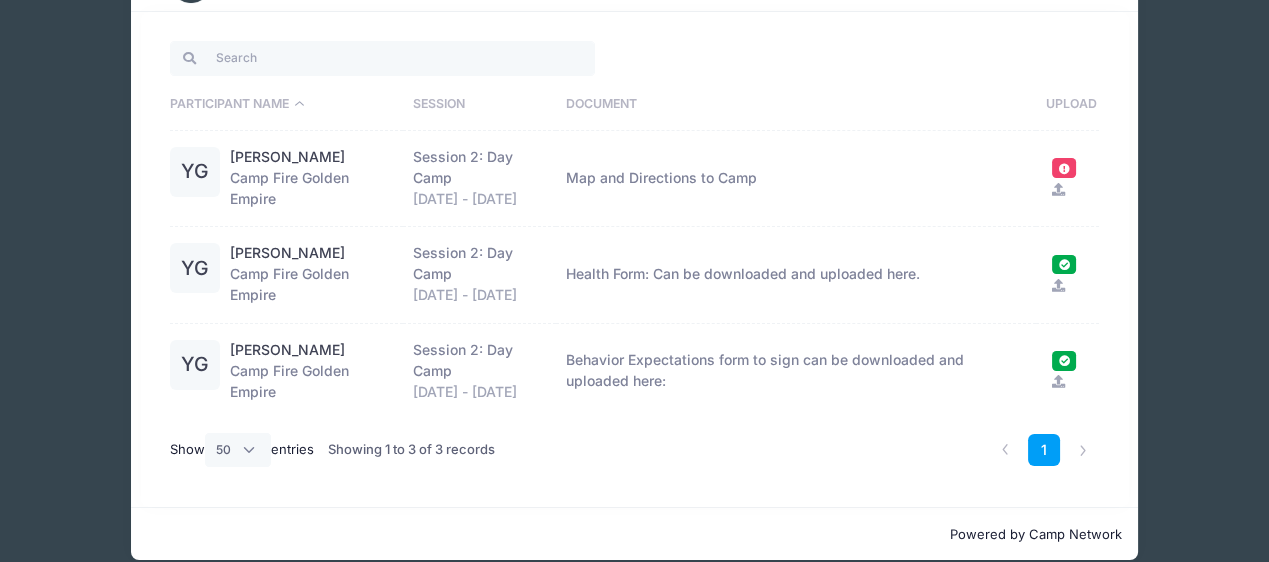 scroll, scrollTop: 0, scrollLeft: 0, axis: both 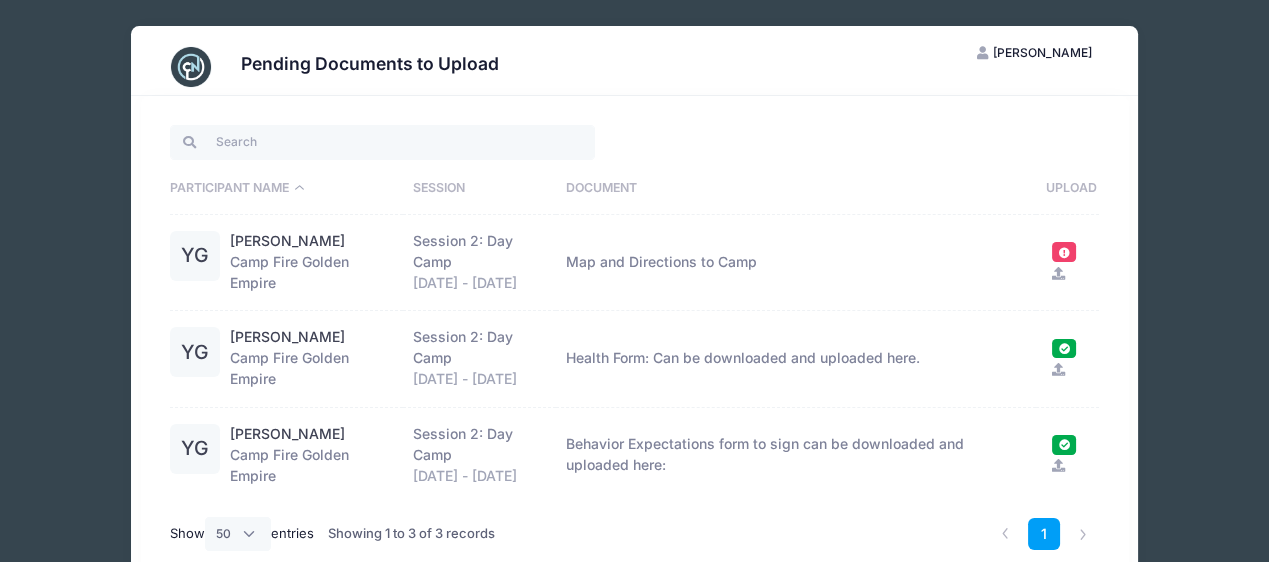 click on "Pending Documents to Upload
MN Molly Nakahara      My Account
Logout
Participant Name Session Document Upload
YG" at bounding box center (634, 335) 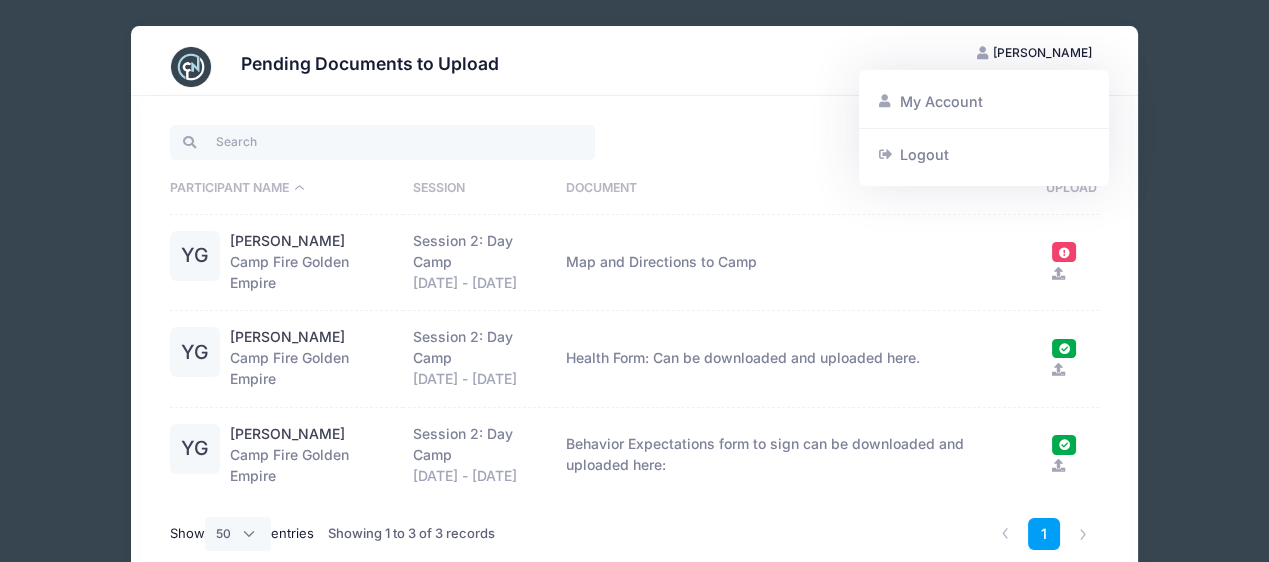 click on "Pending Documents to Upload
MN Molly Nakahara      My Account
Logout
Participant Name Session Document Upload
YG" at bounding box center (634, 335) 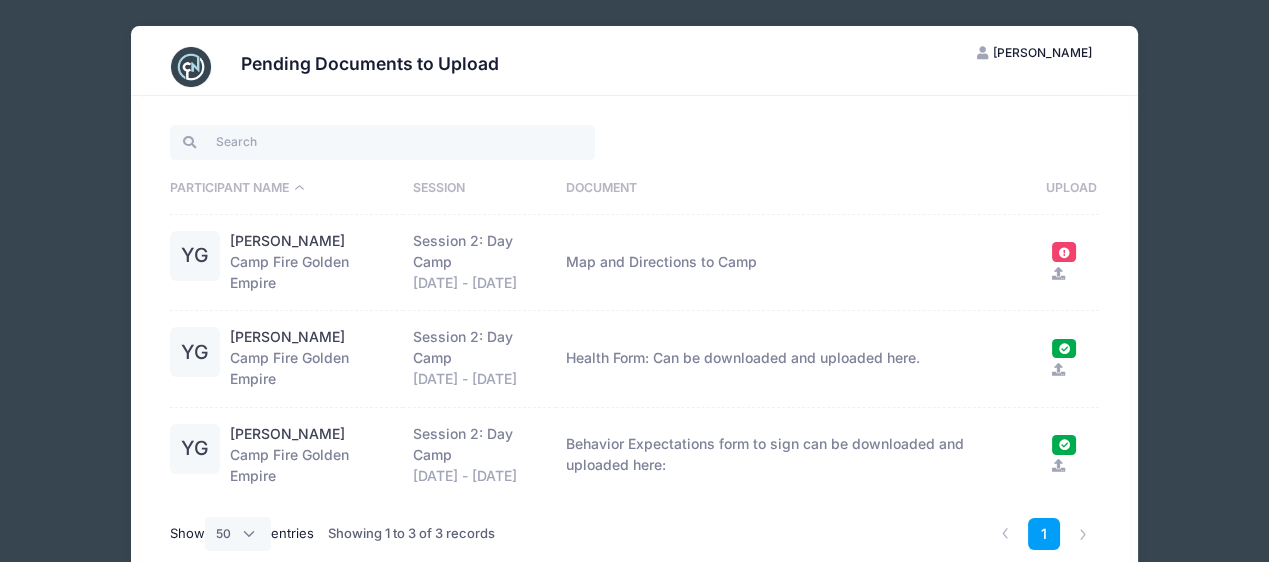 click on "[PERSON_NAME]" at bounding box center [1042, 52] 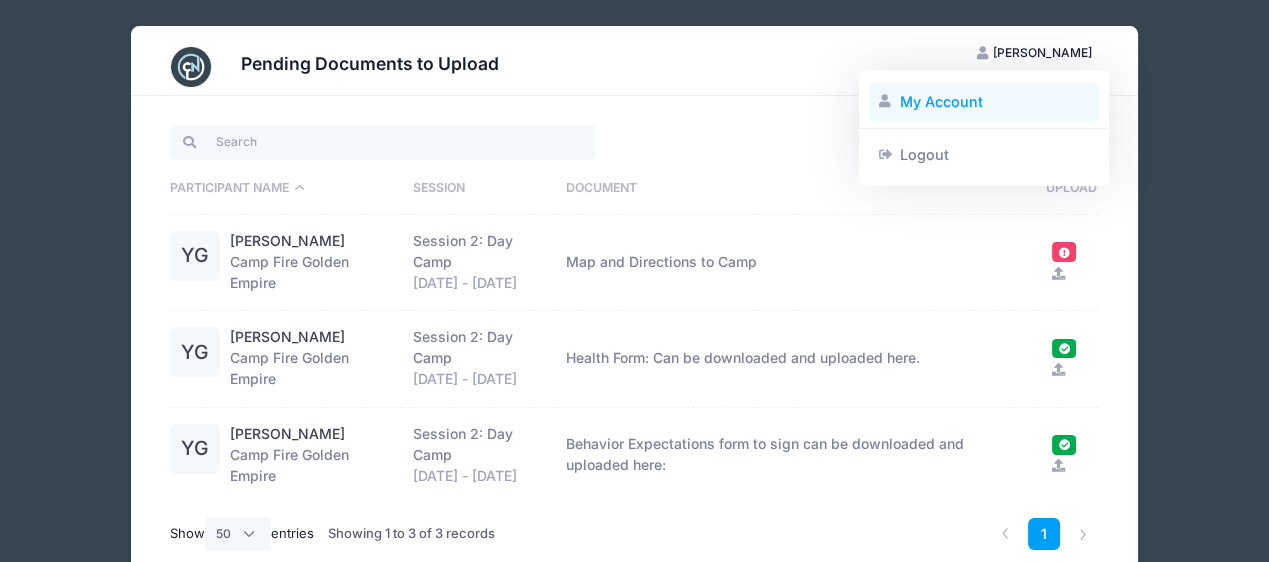 click on "My Account" at bounding box center (984, 102) 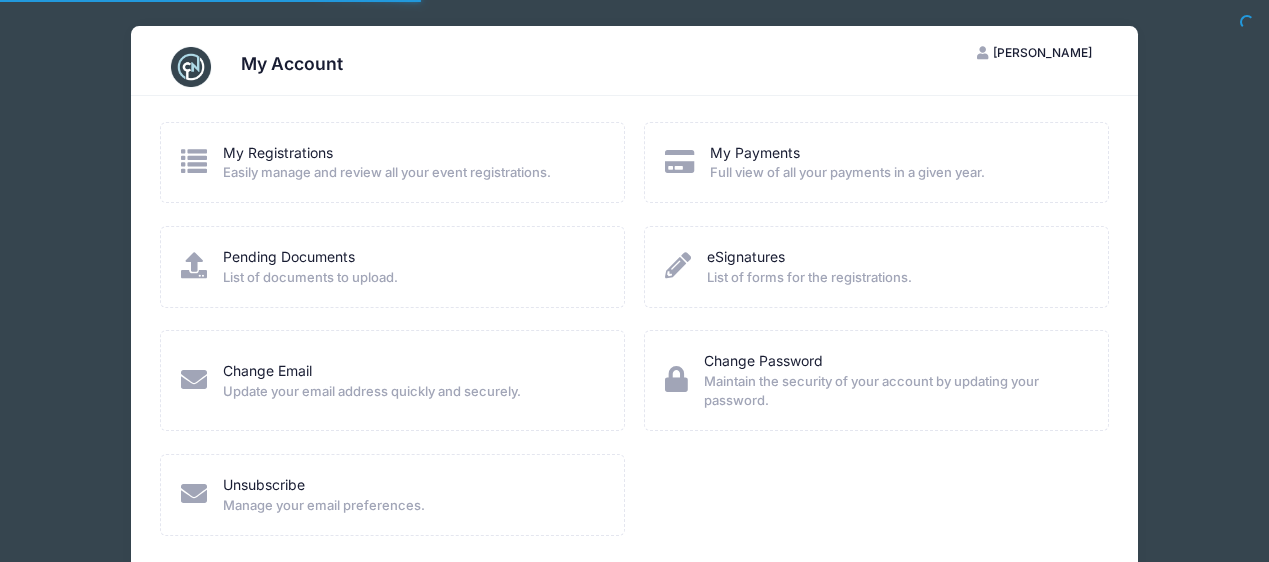 scroll, scrollTop: 0, scrollLeft: 0, axis: both 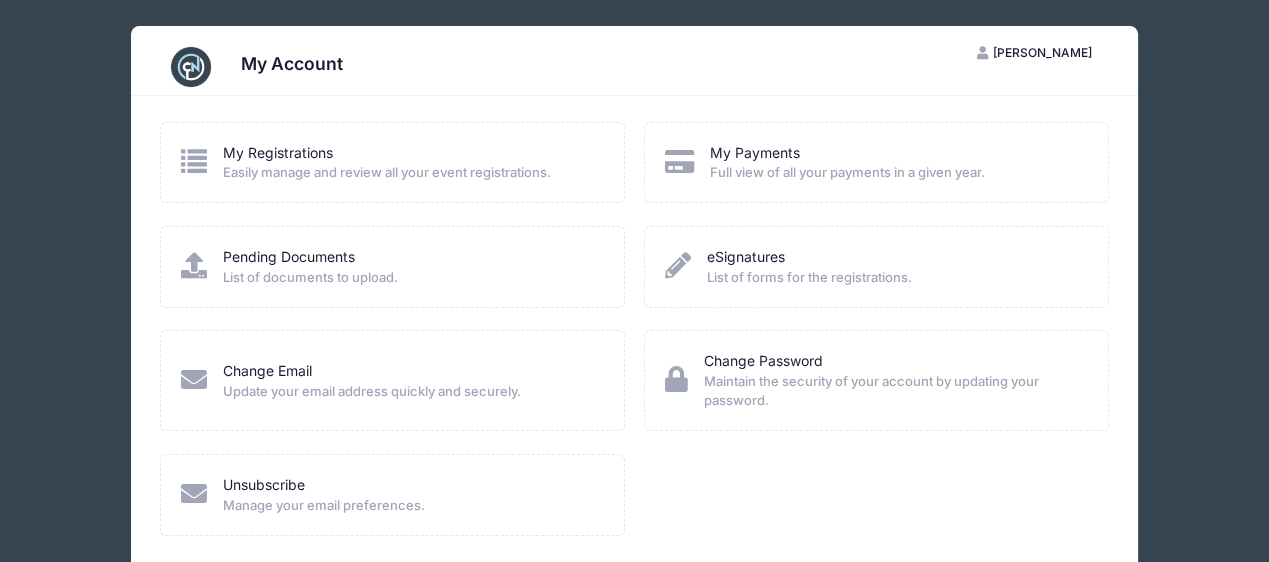 click on "List of forms for the registrations." at bounding box center [809, 278] 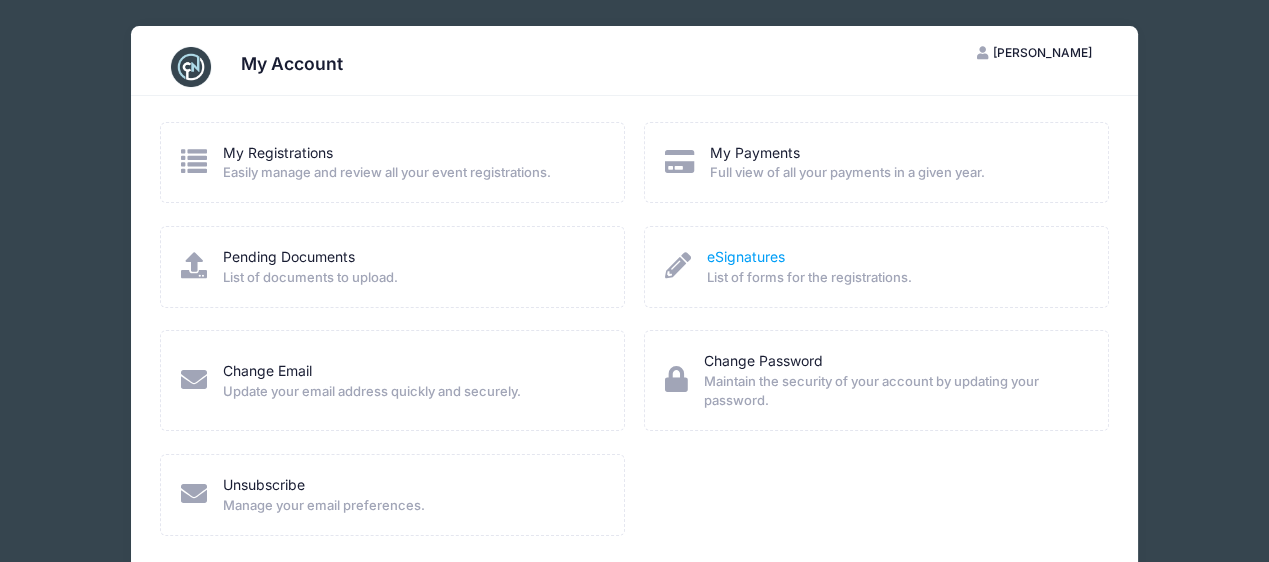 click on "eSignatures" at bounding box center [746, 256] 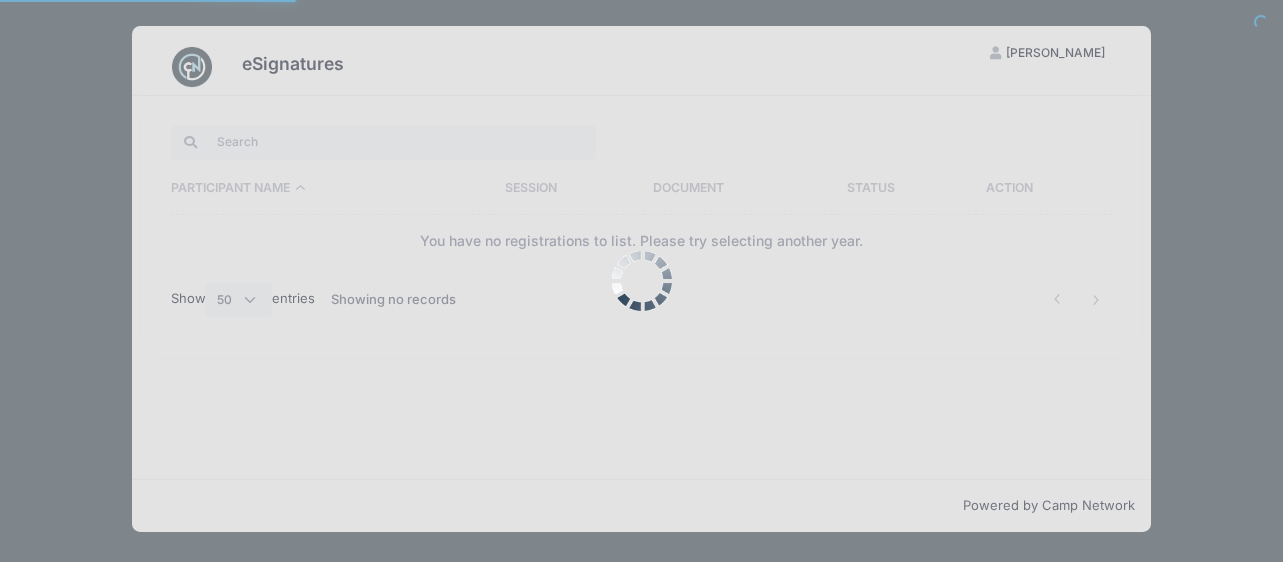 select on "50" 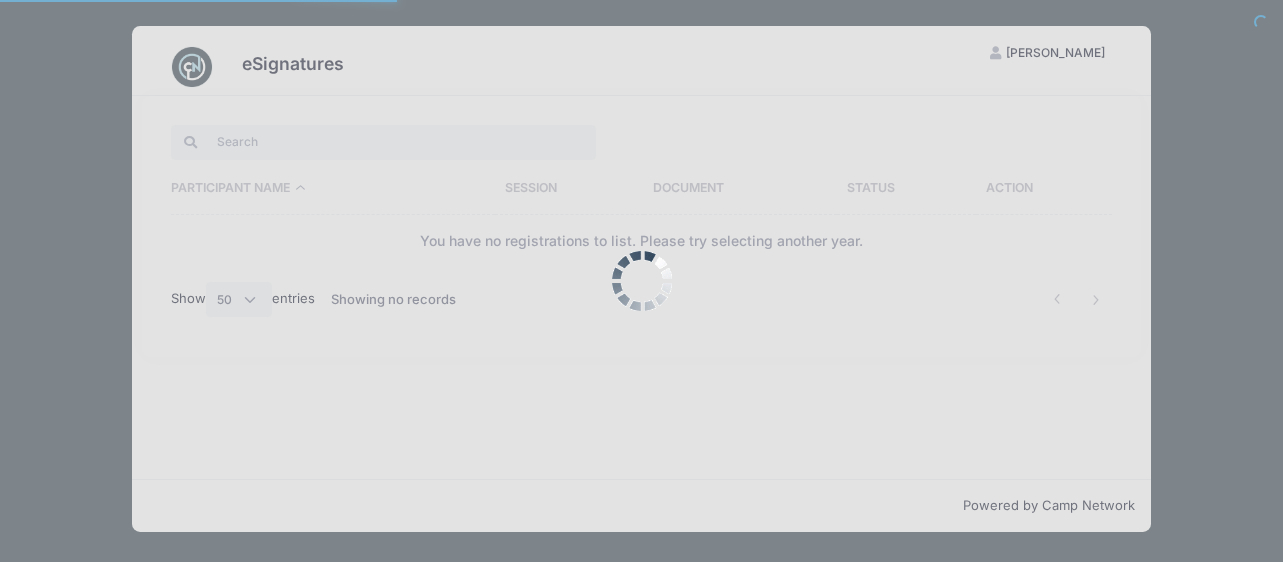 scroll, scrollTop: 0, scrollLeft: 0, axis: both 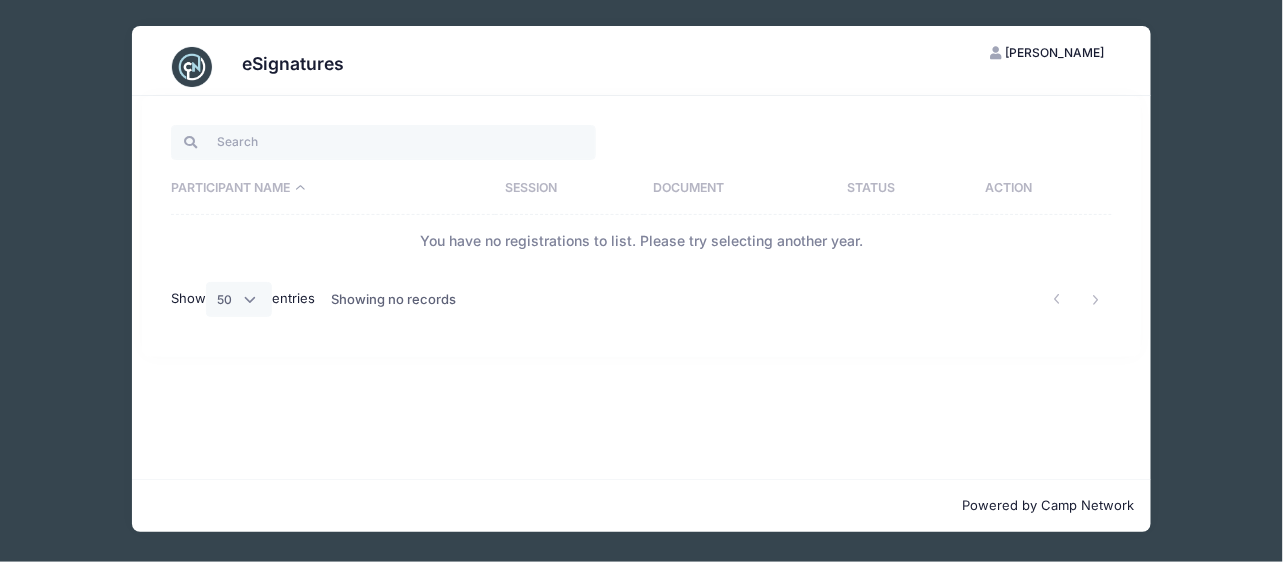 click on "[PERSON_NAME]" at bounding box center [1055, 52] 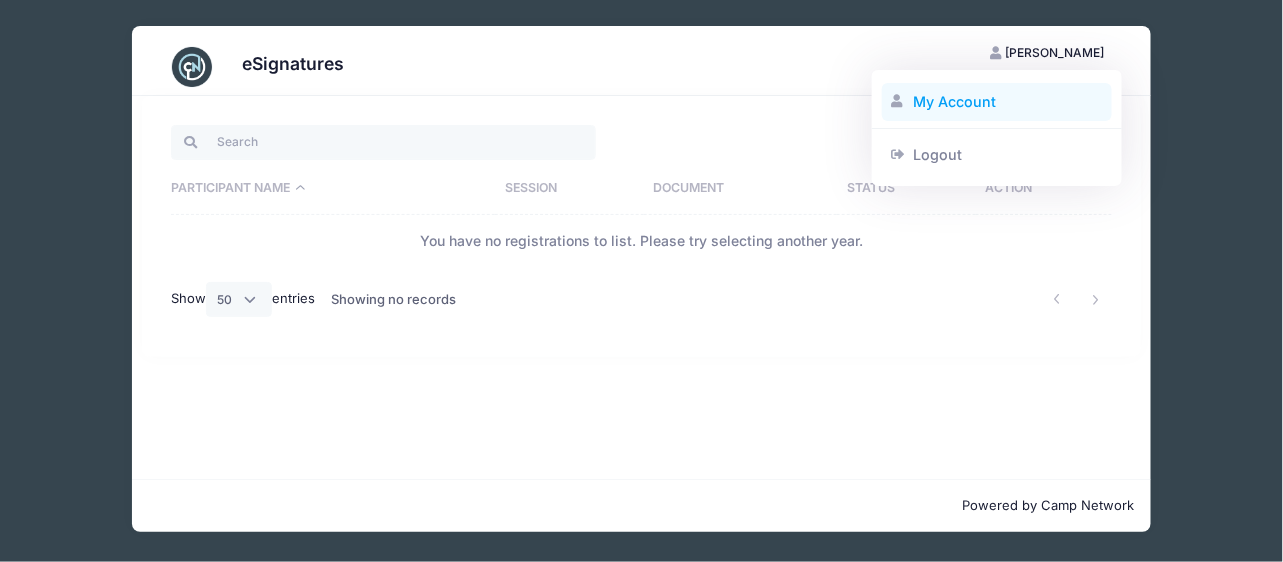 click on "My Account" at bounding box center [997, 102] 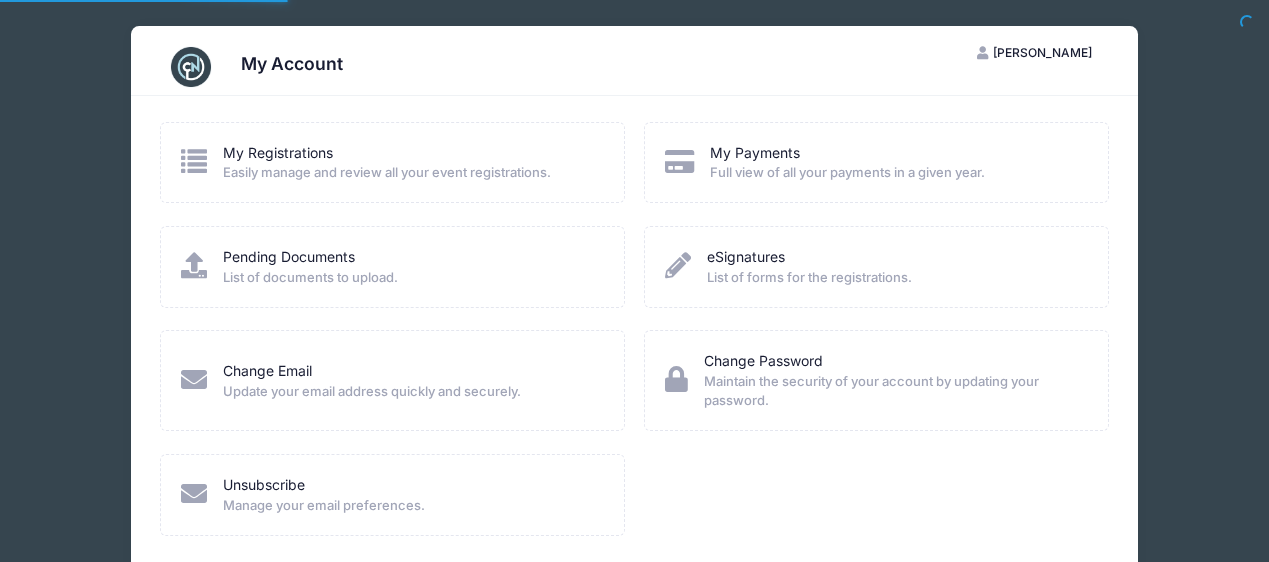 scroll, scrollTop: 0, scrollLeft: 0, axis: both 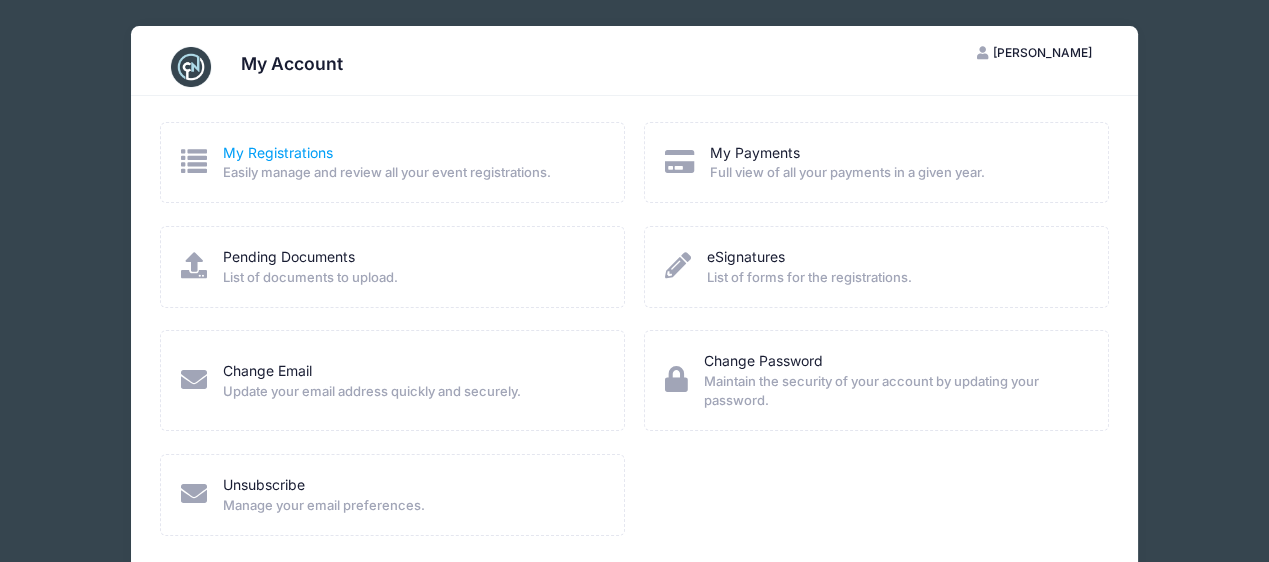 click on "My Registrations" at bounding box center [278, 152] 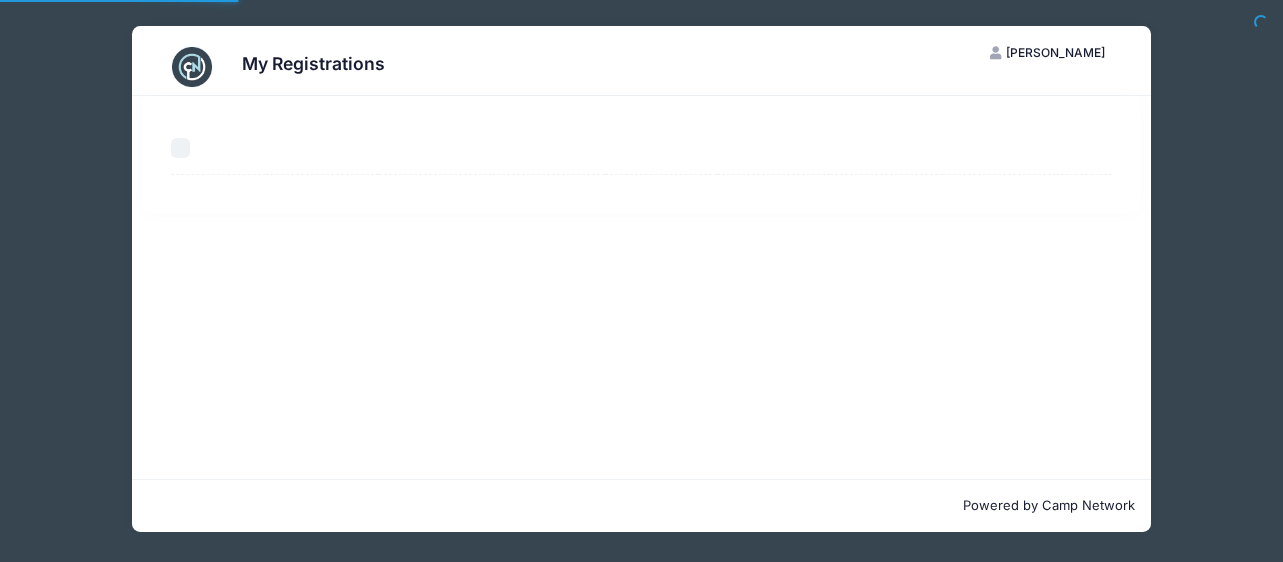 scroll, scrollTop: 0, scrollLeft: 0, axis: both 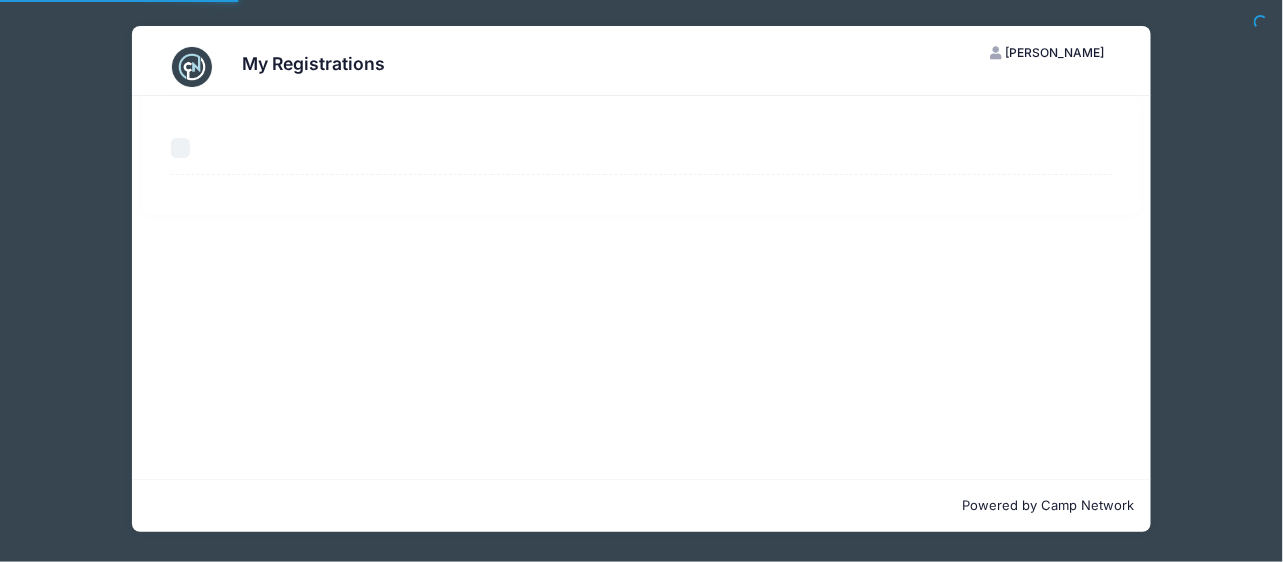 select on "50" 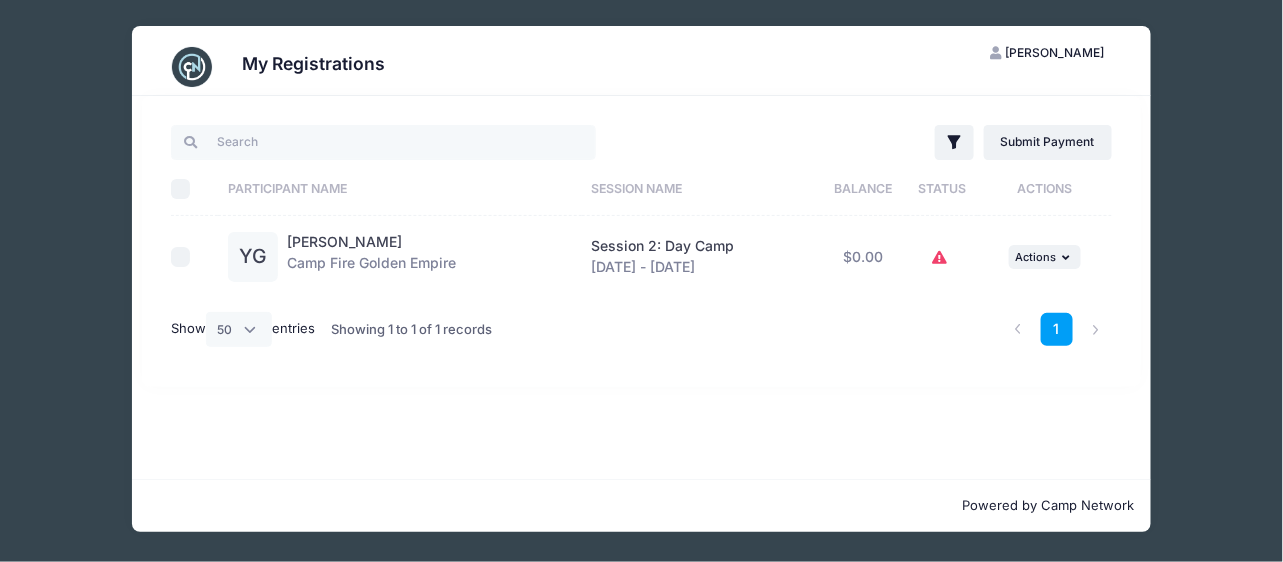 click 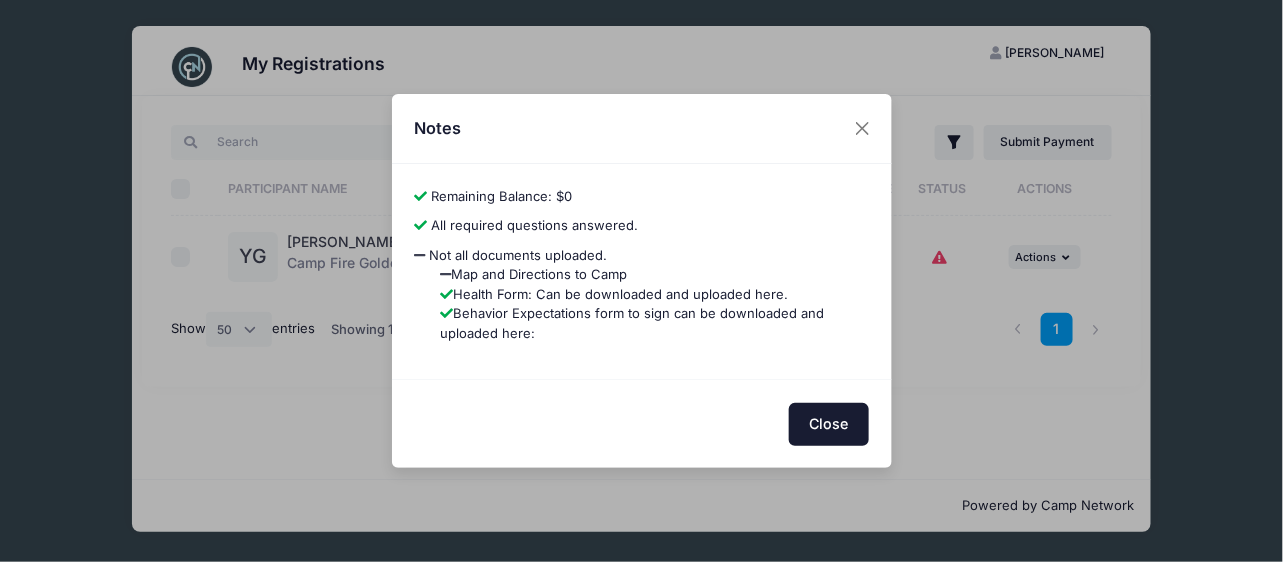 click on "Close" at bounding box center [829, 424] 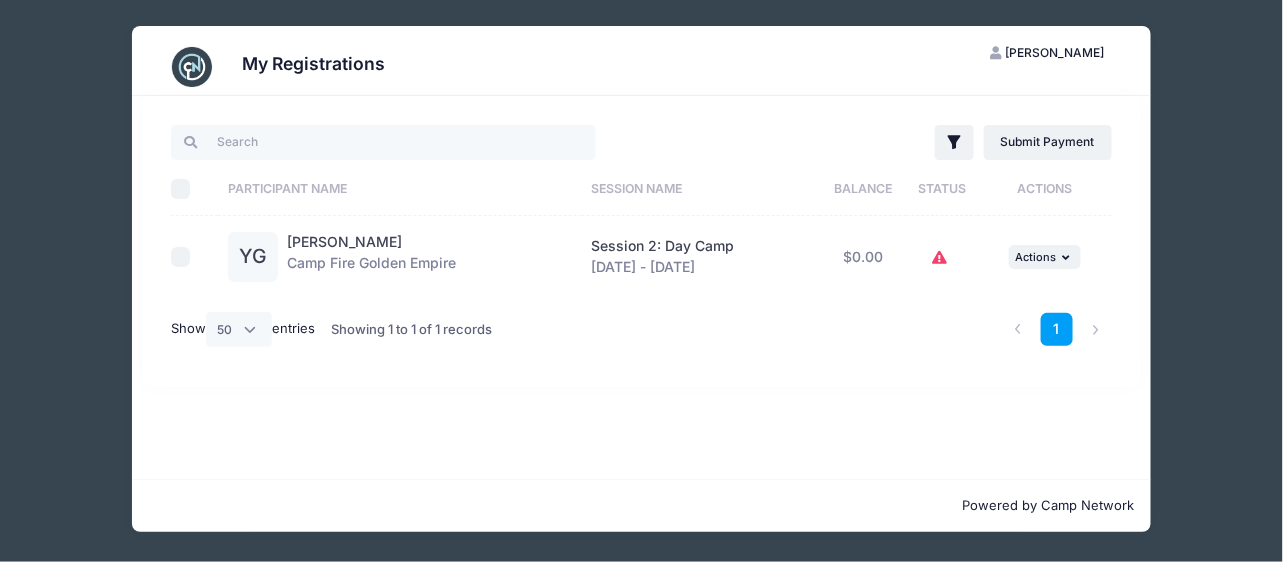 click on "[PERSON_NAME]" at bounding box center [1055, 52] 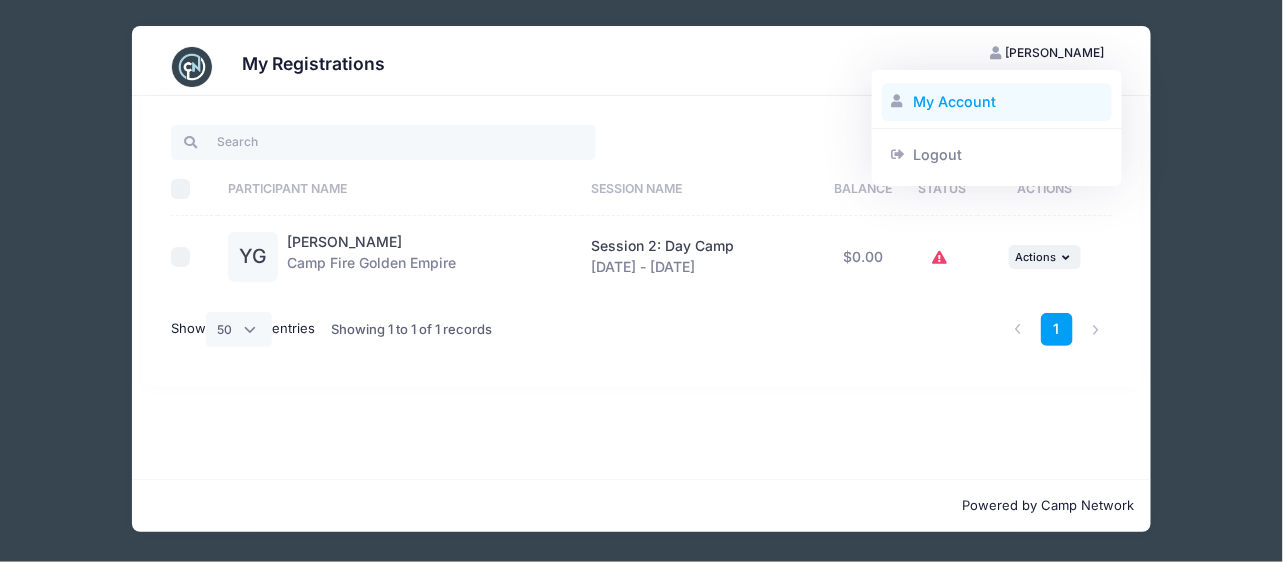 click on "My Account" at bounding box center [997, 102] 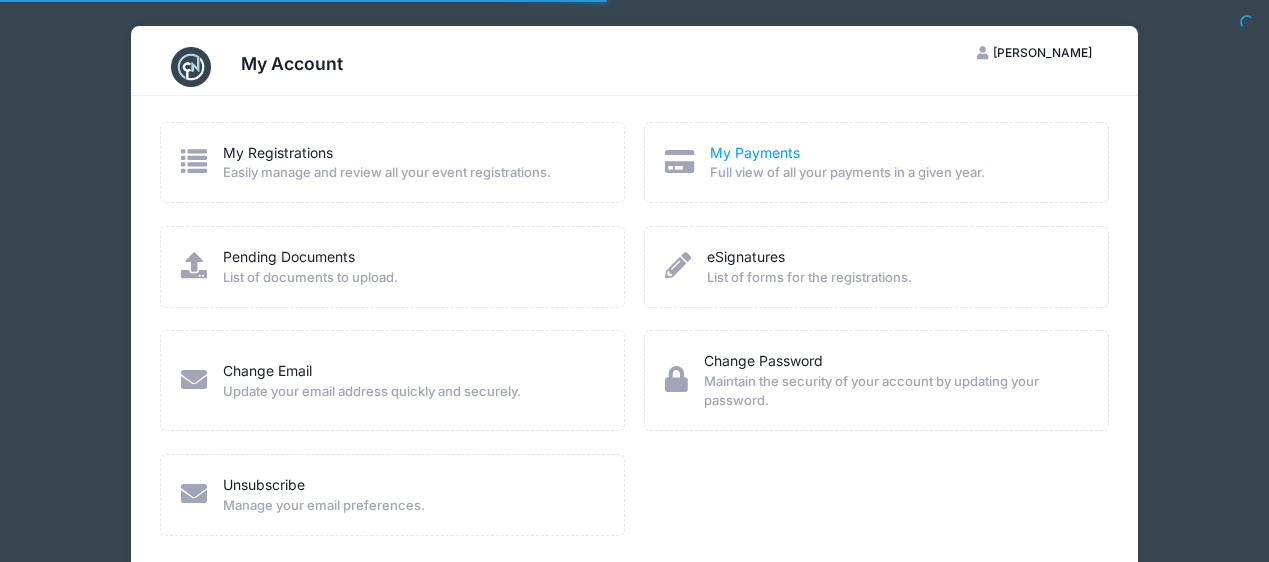 scroll, scrollTop: 0, scrollLeft: 0, axis: both 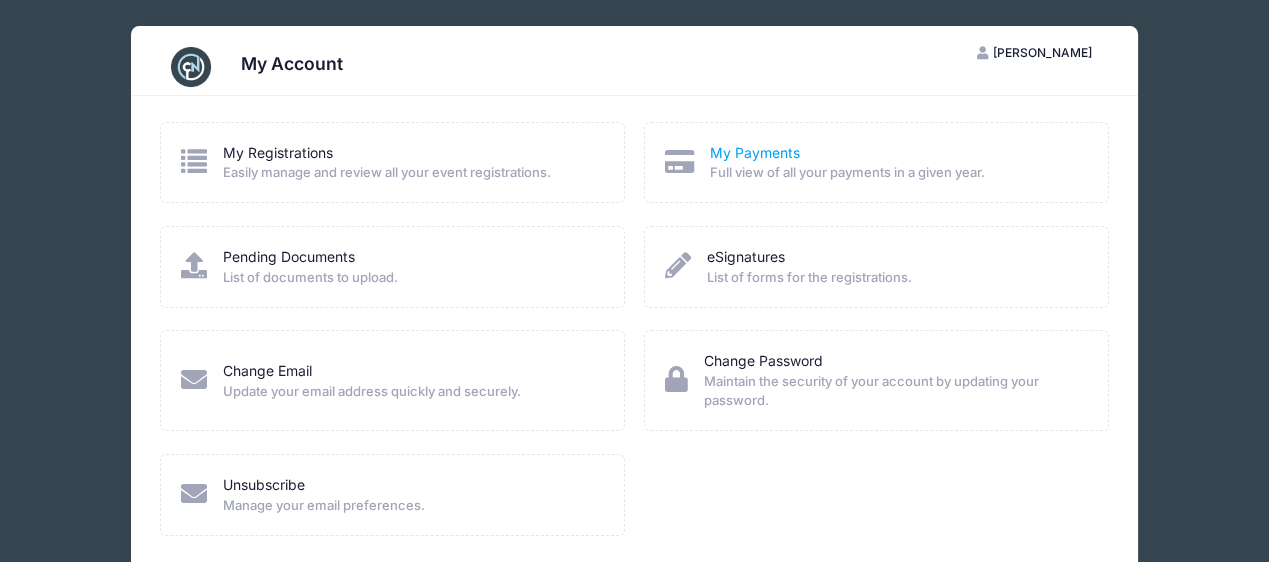 click on "My Payments" at bounding box center (755, 152) 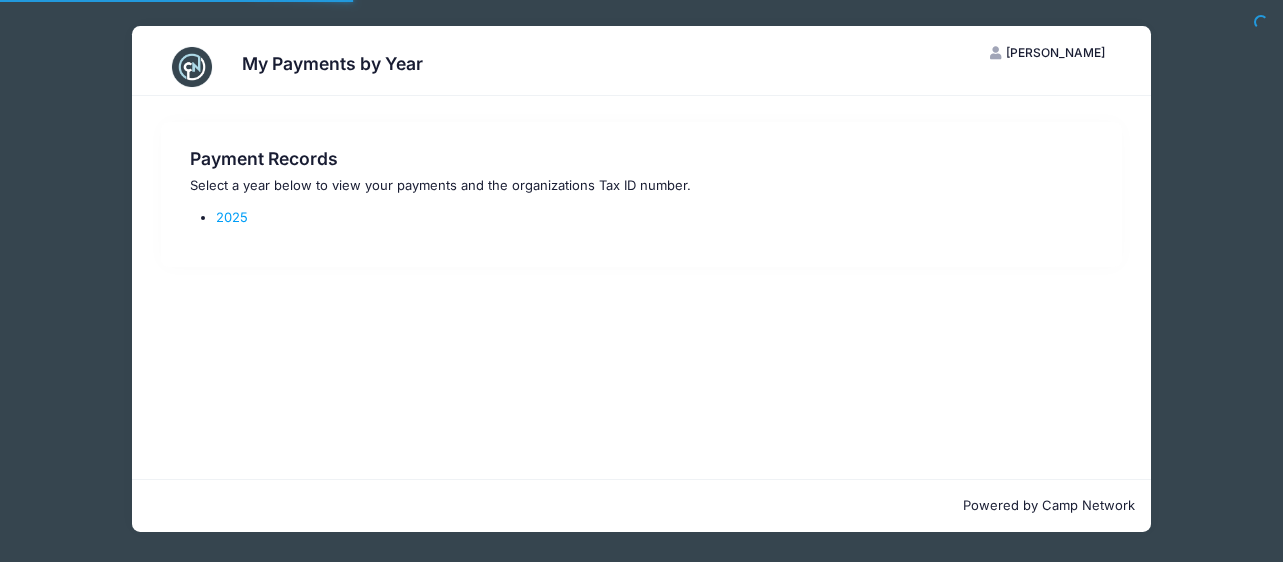 scroll, scrollTop: 0, scrollLeft: 0, axis: both 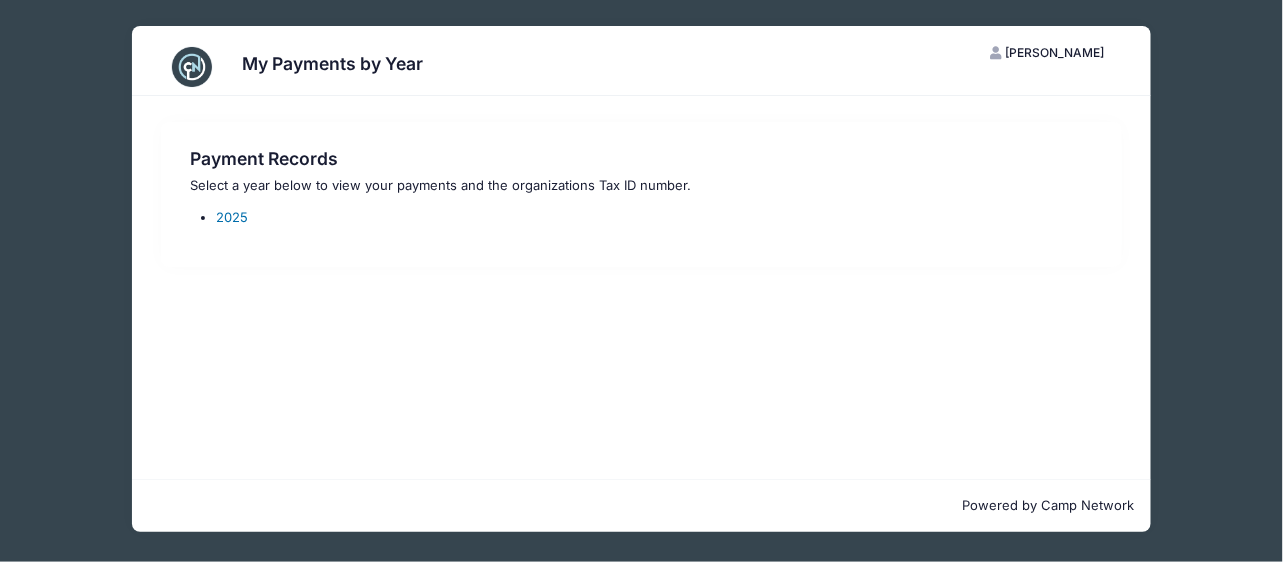 click on "2025" at bounding box center [232, 217] 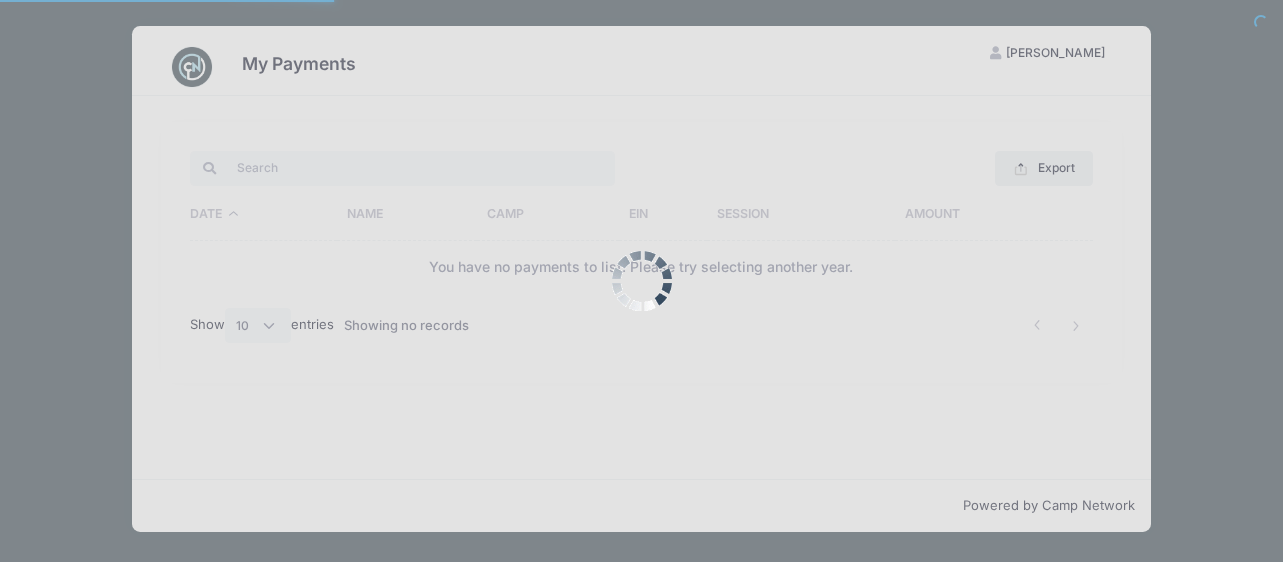 select on "10" 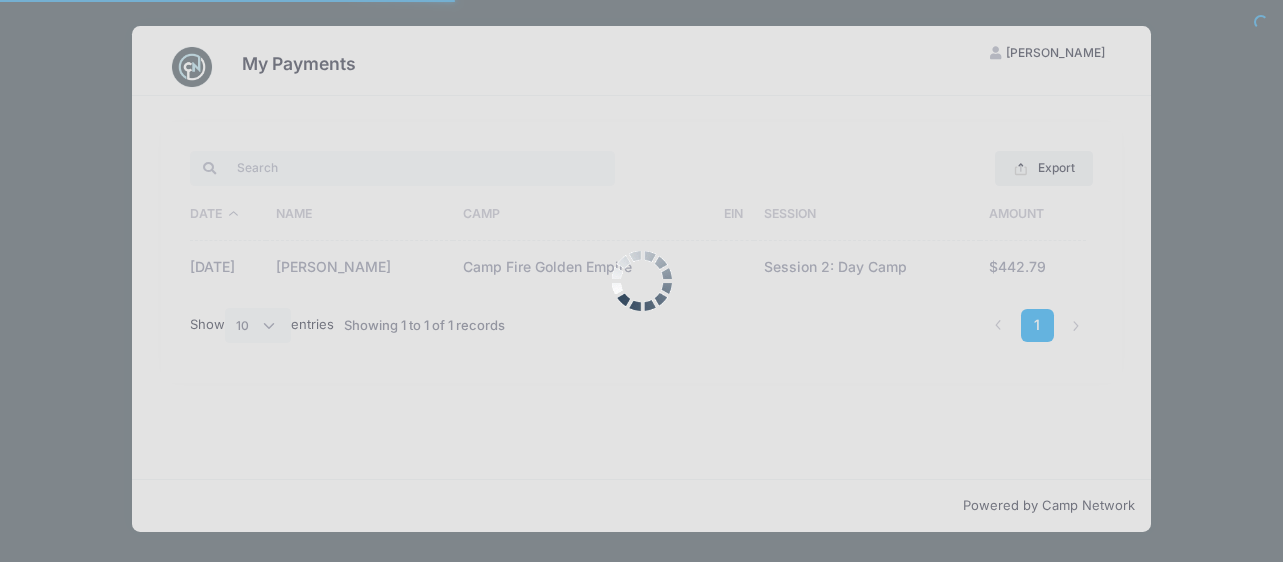 scroll, scrollTop: 0, scrollLeft: 0, axis: both 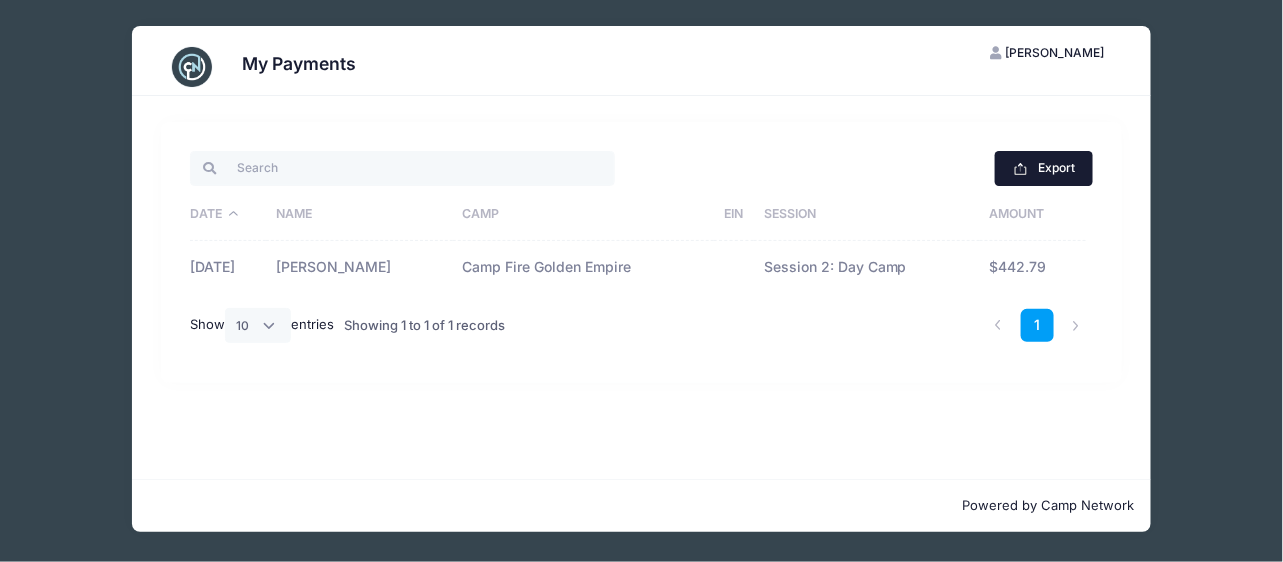 click on "Export" at bounding box center (1043, 168) 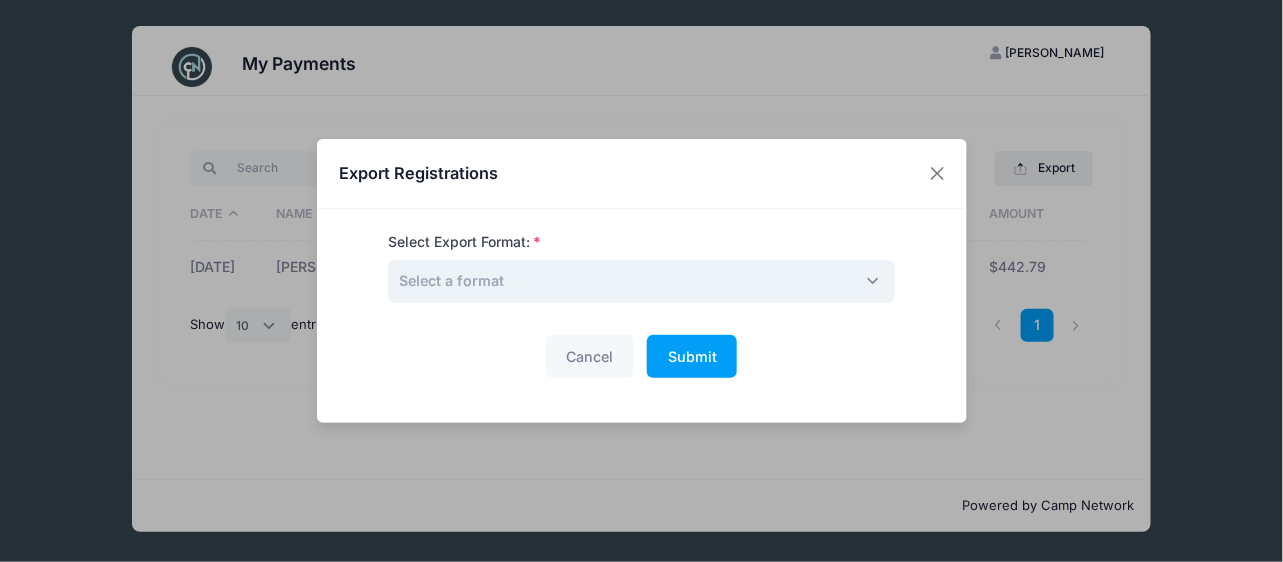 click on "Select a format" at bounding box center [641, 281] 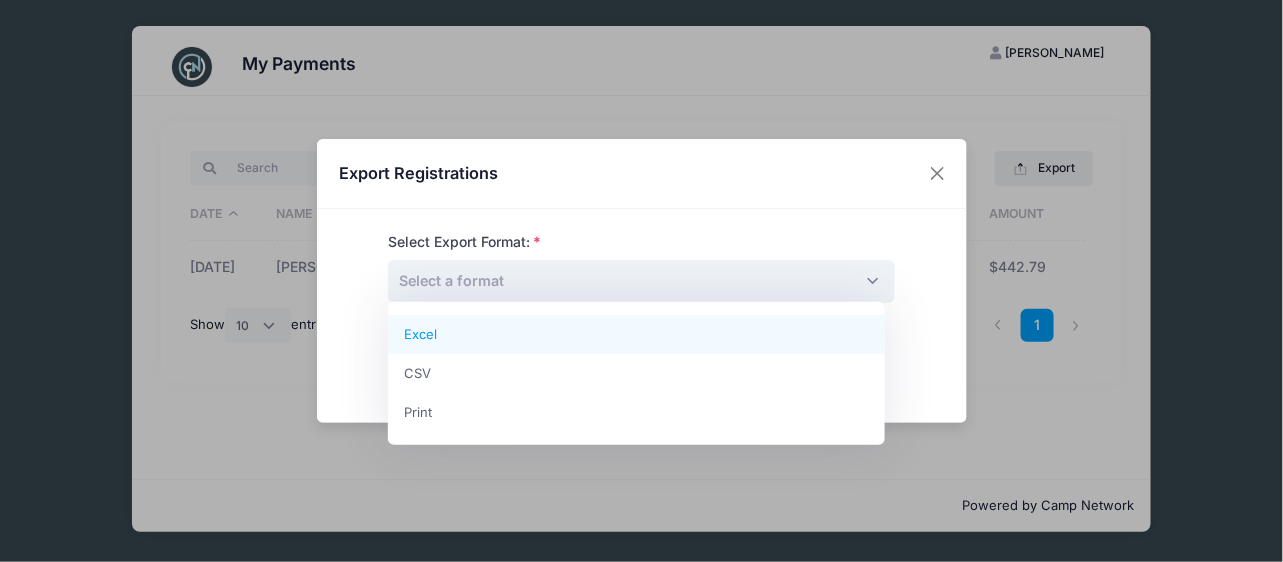 select on "excel" 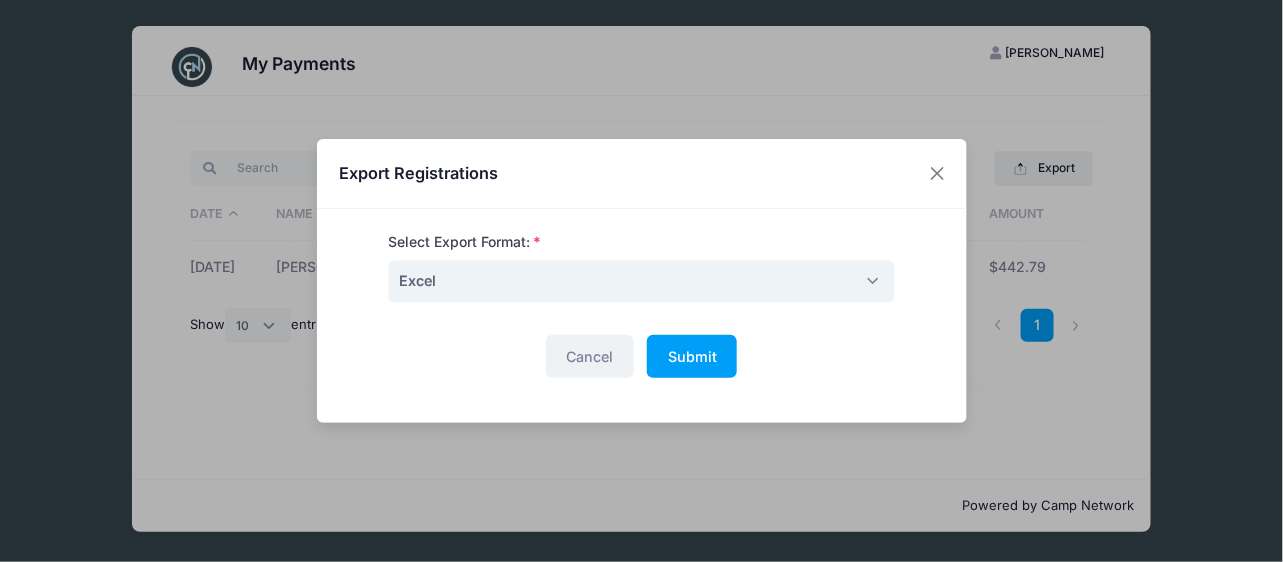 click on "Cancel" at bounding box center (590, 356) 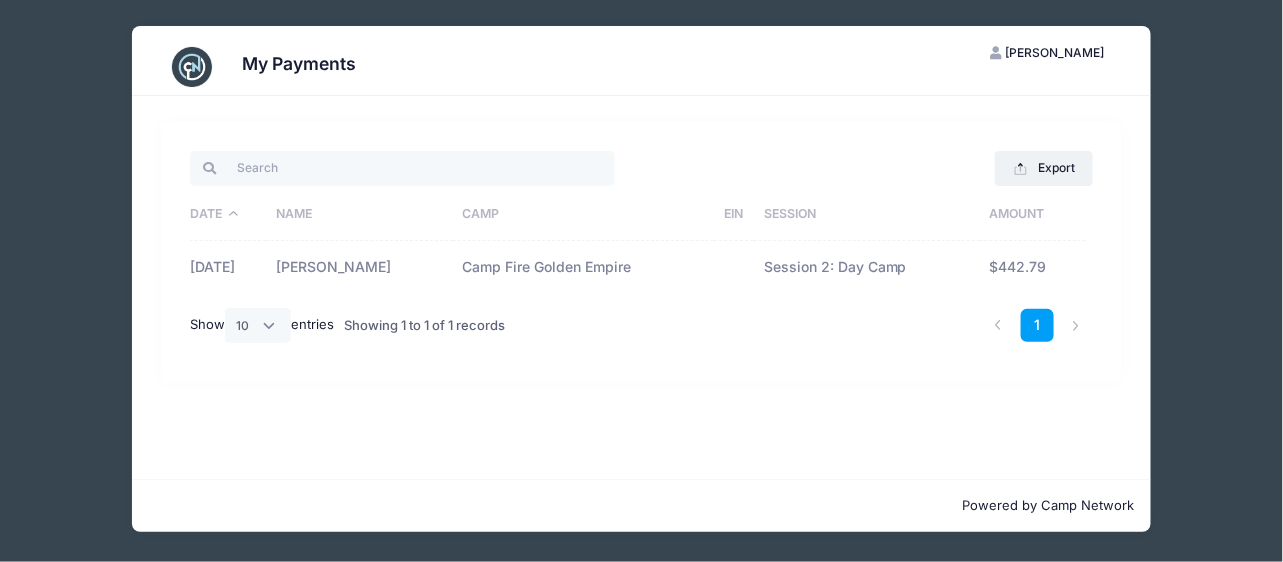 click on "Camp Fire Golden Empire" at bounding box center [583, 267] 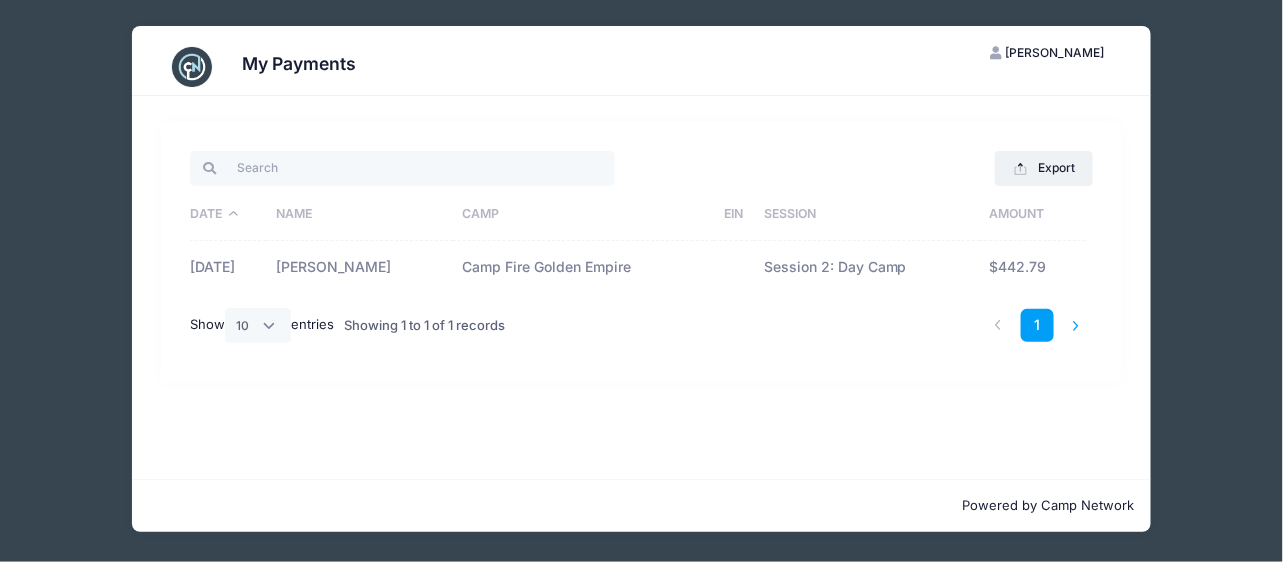 click at bounding box center [1076, 325] 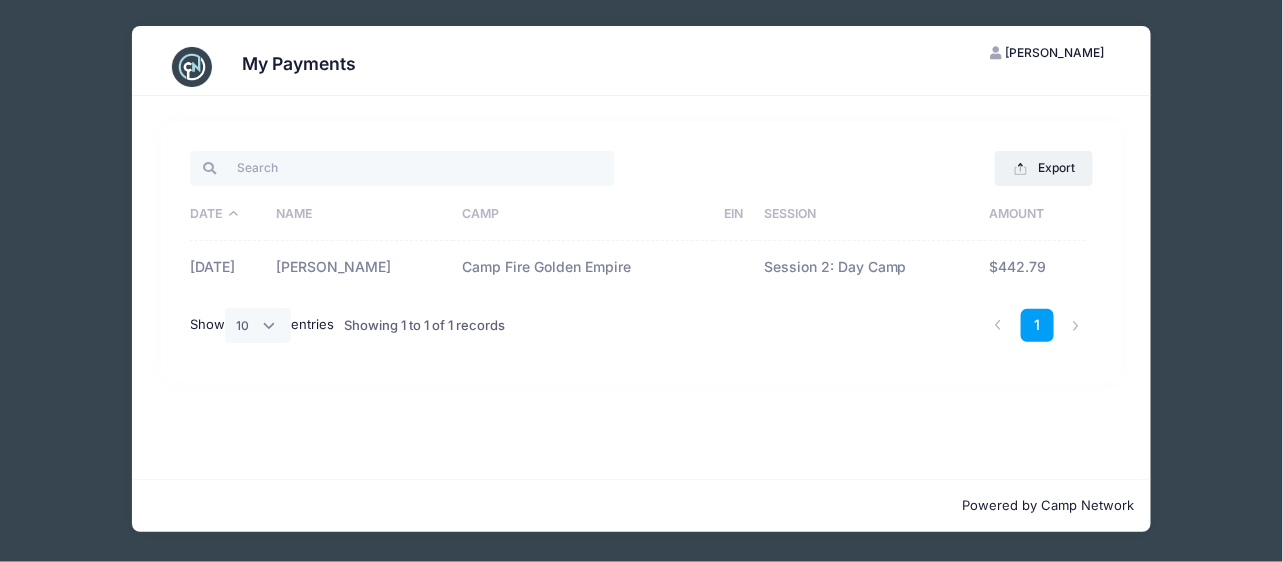 click on "MN Molly Nakahara" at bounding box center [1047, 53] 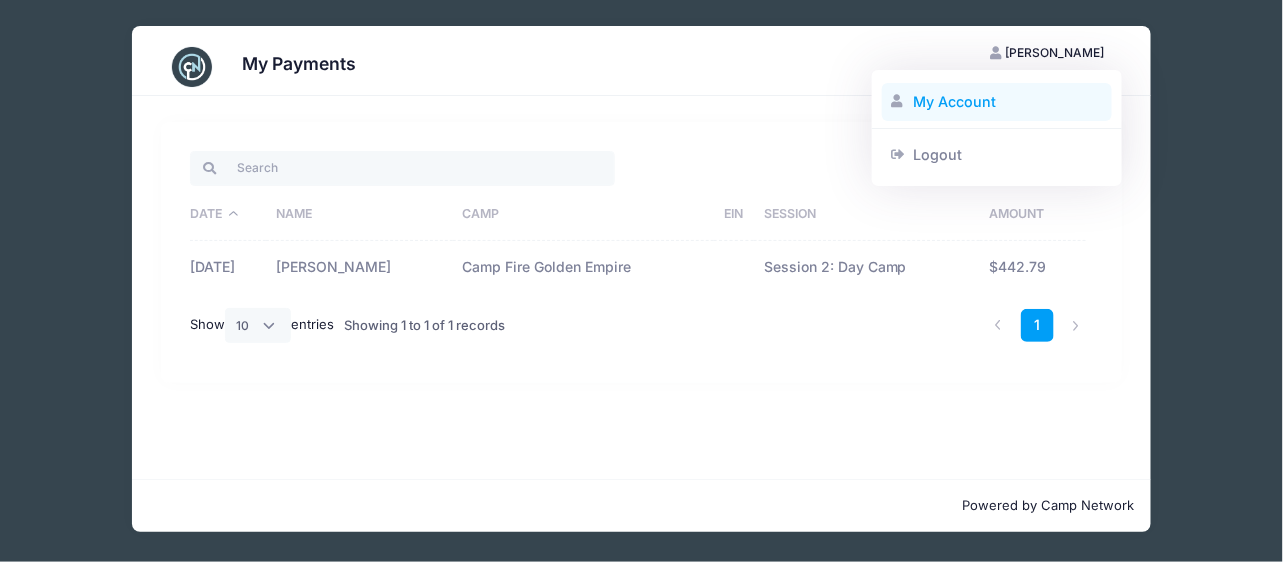 click on "My Account" at bounding box center (997, 102) 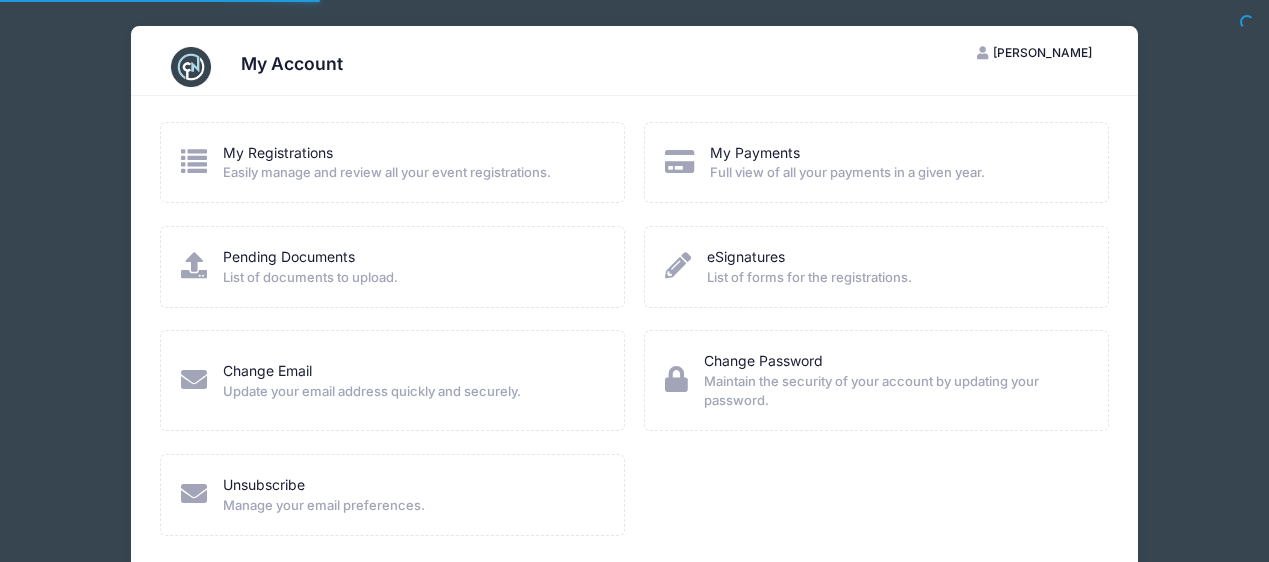 scroll, scrollTop: 0, scrollLeft: 0, axis: both 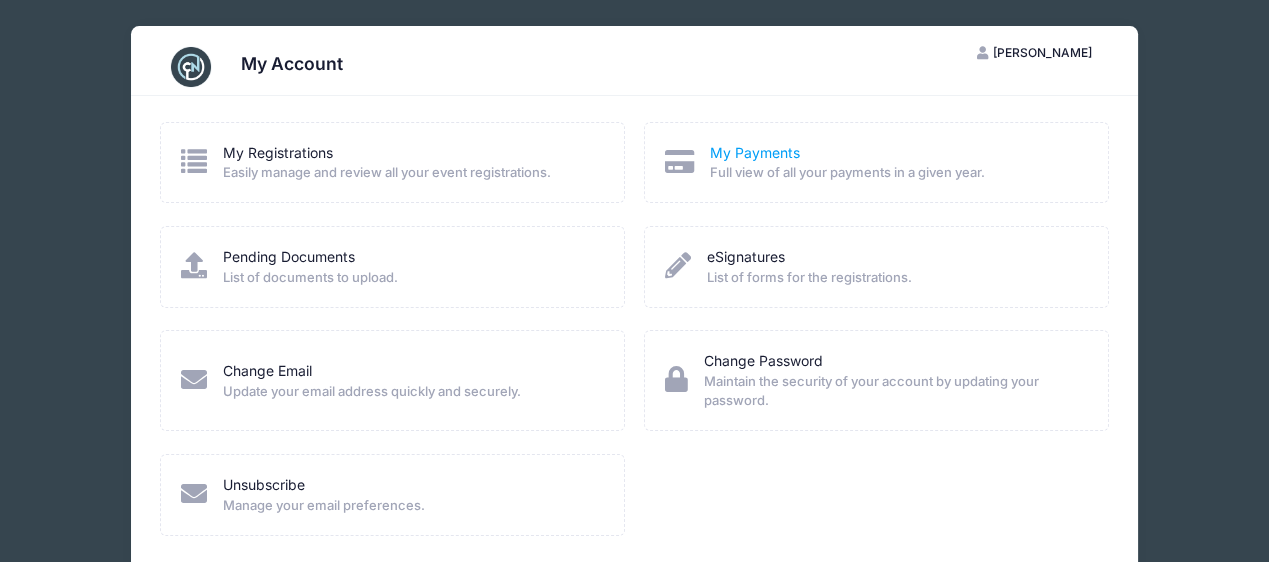 click on "My Payments" at bounding box center [755, 152] 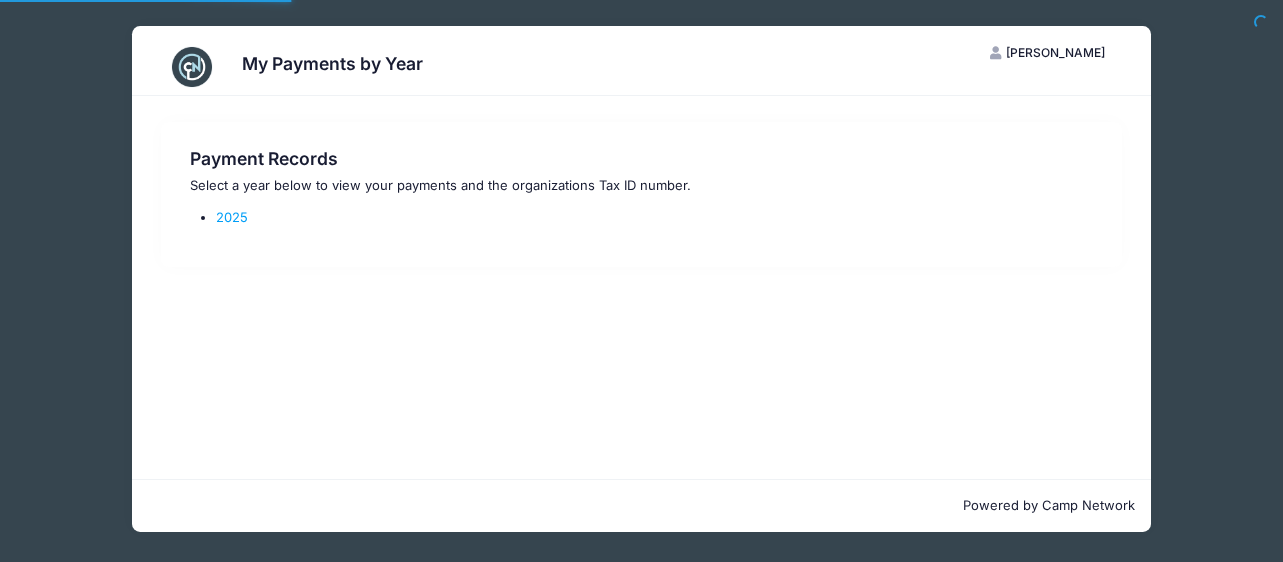 scroll, scrollTop: 0, scrollLeft: 0, axis: both 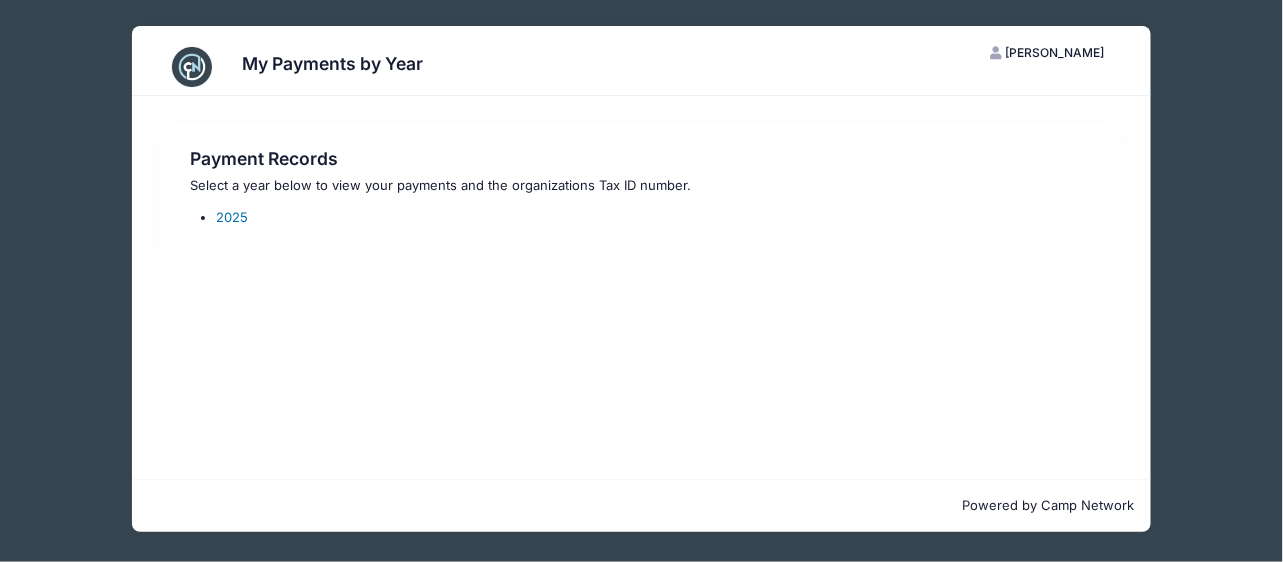 click on "2025" at bounding box center [232, 217] 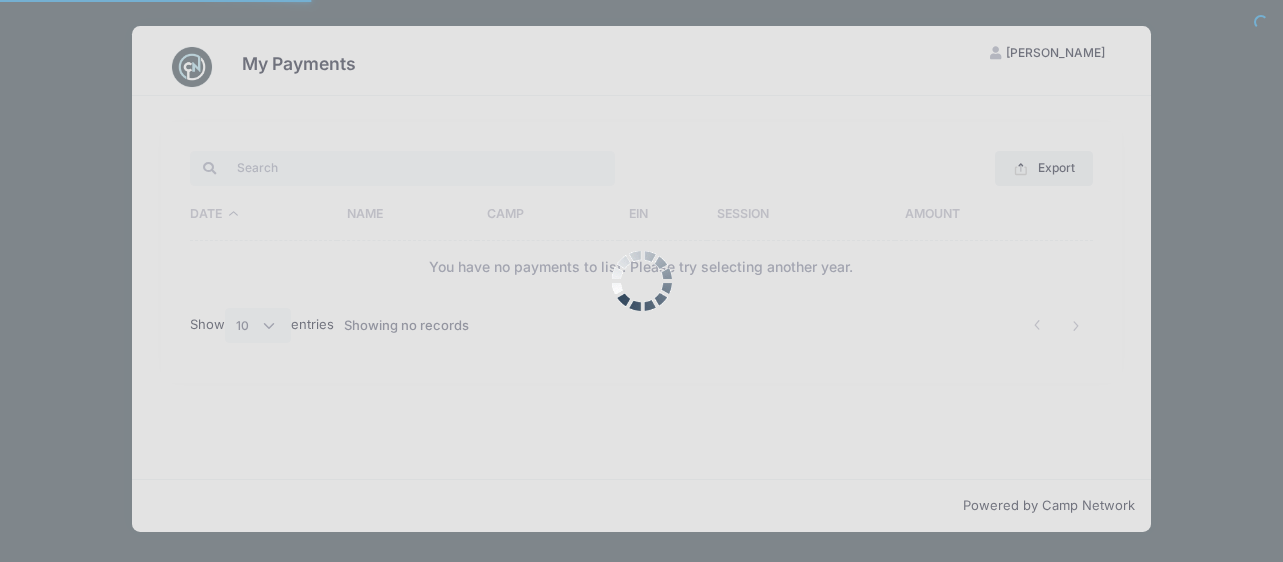 select on "10" 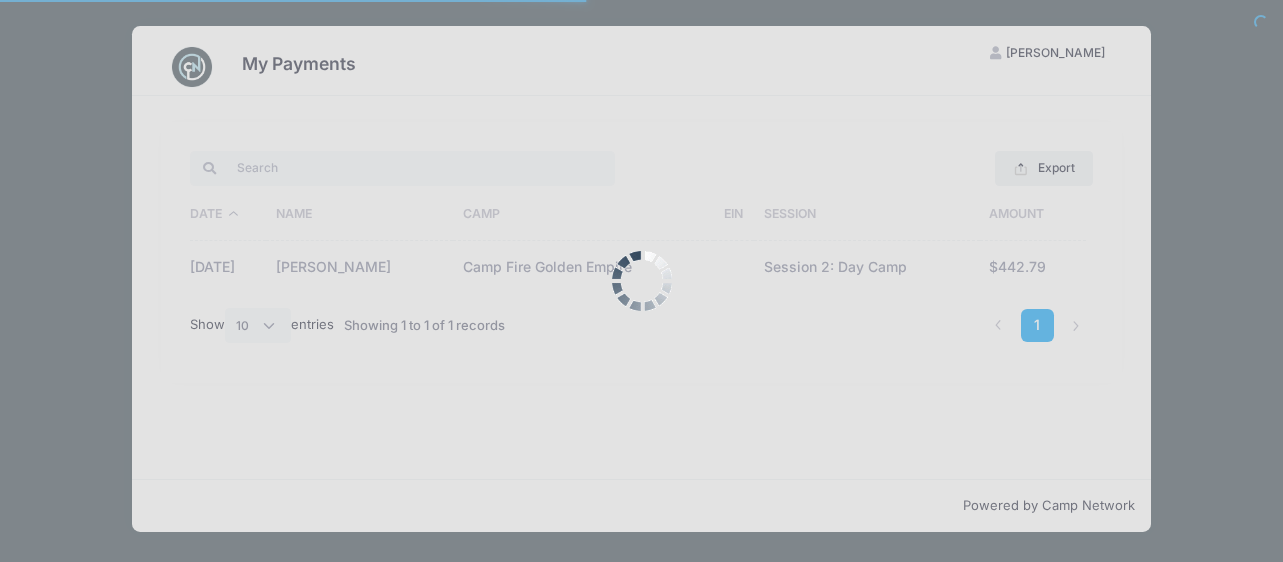 scroll, scrollTop: 0, scrollLeft: 0, axis: both 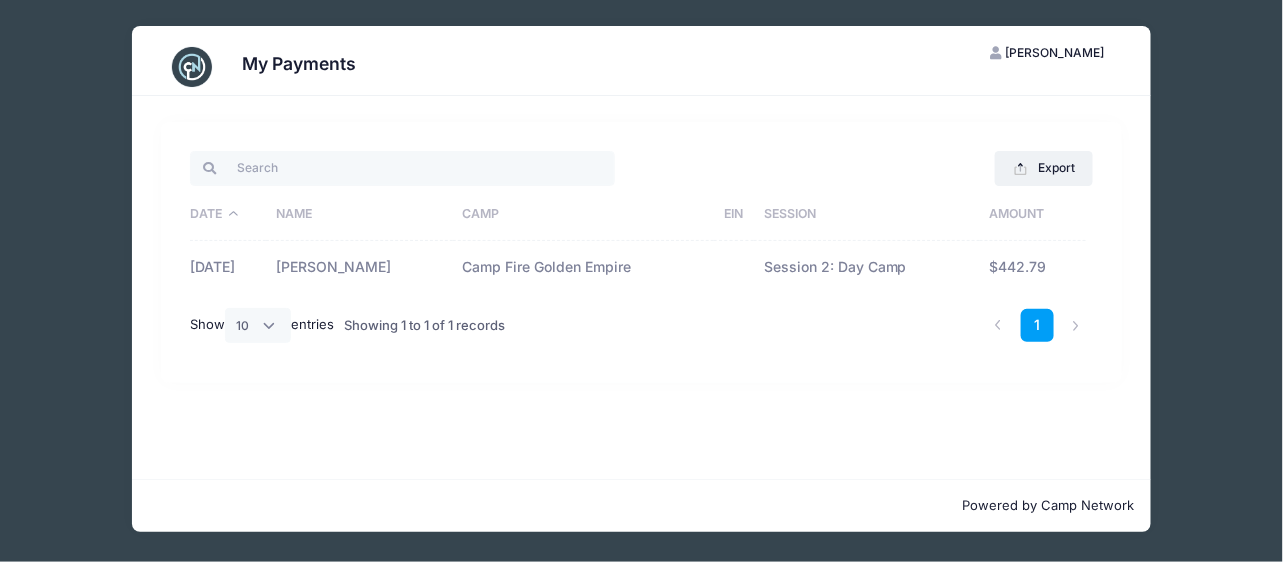 click on "Camp Fire Golden Empire" at bounding box center (583, 267) 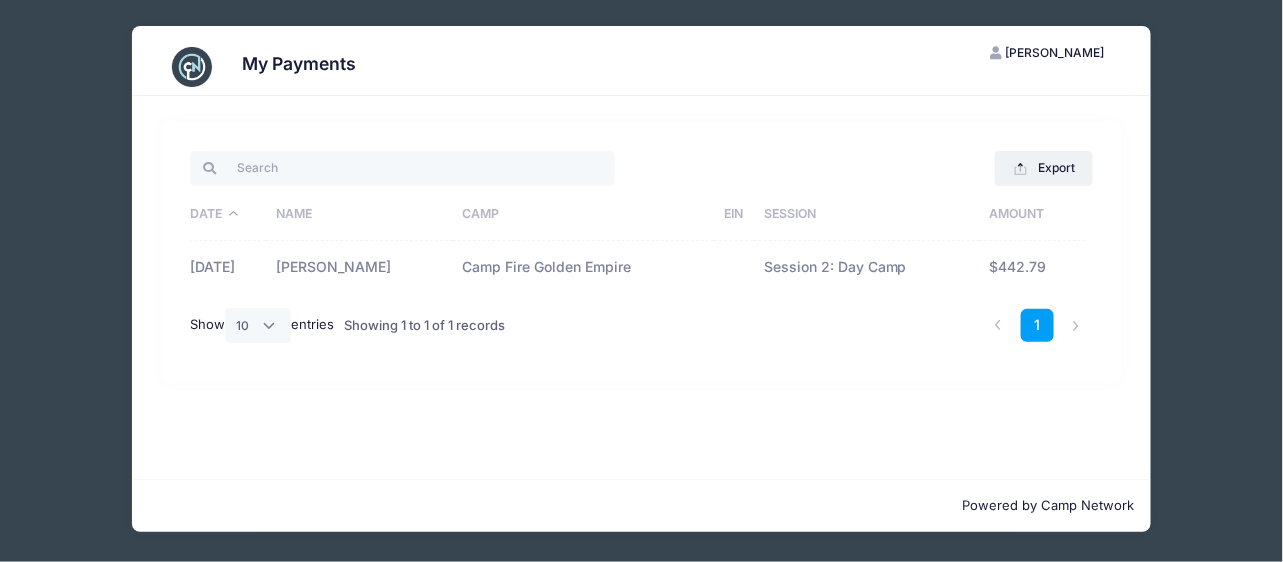 click on "[PERSON_NAME]" at bounding box center (1055, 52) 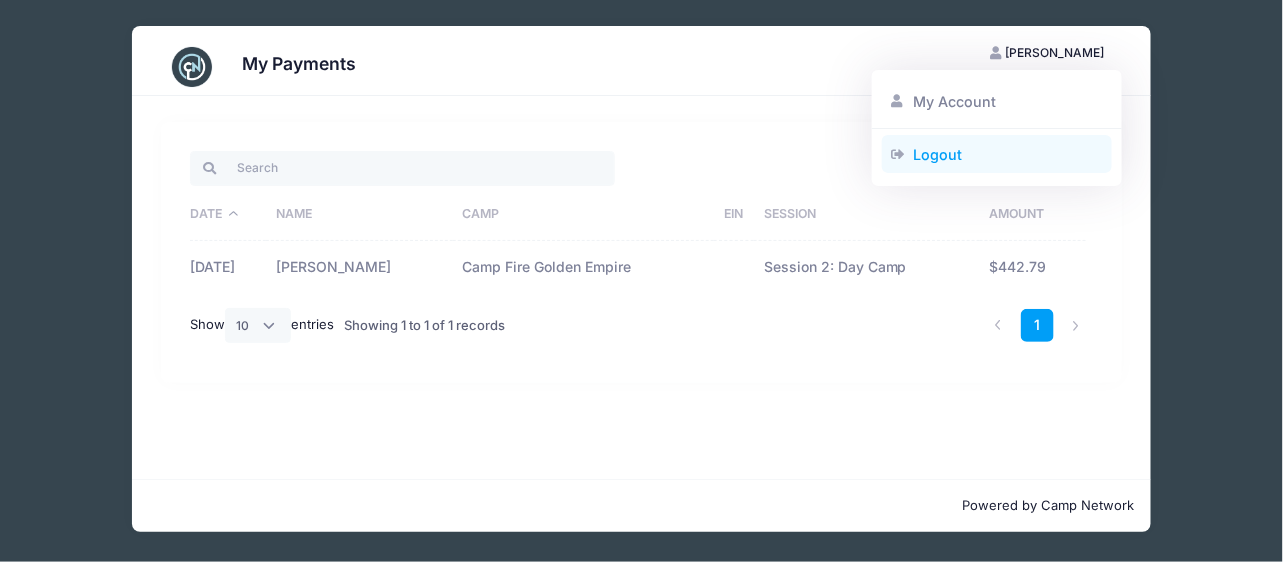 click on "Logout" at bounding box center (997, 154) 